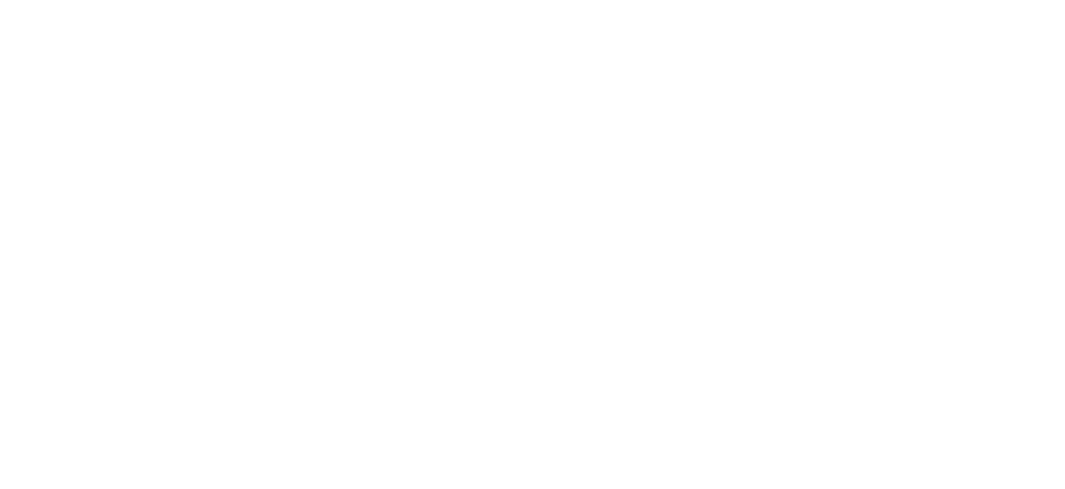 scroll, scrollTop: 0, scrollLeft: 0, axis: both 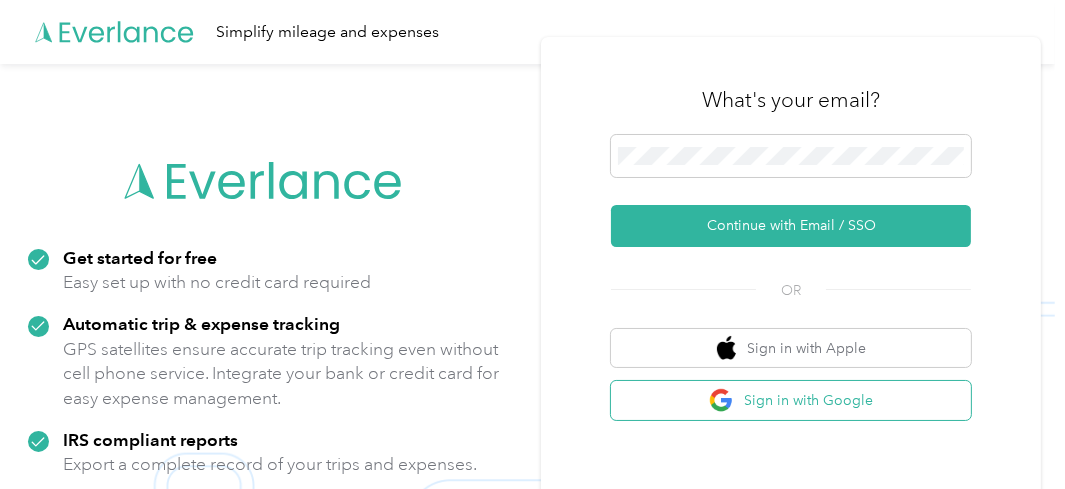 click on "Sign in with Google" at bounding box center (791, 400) 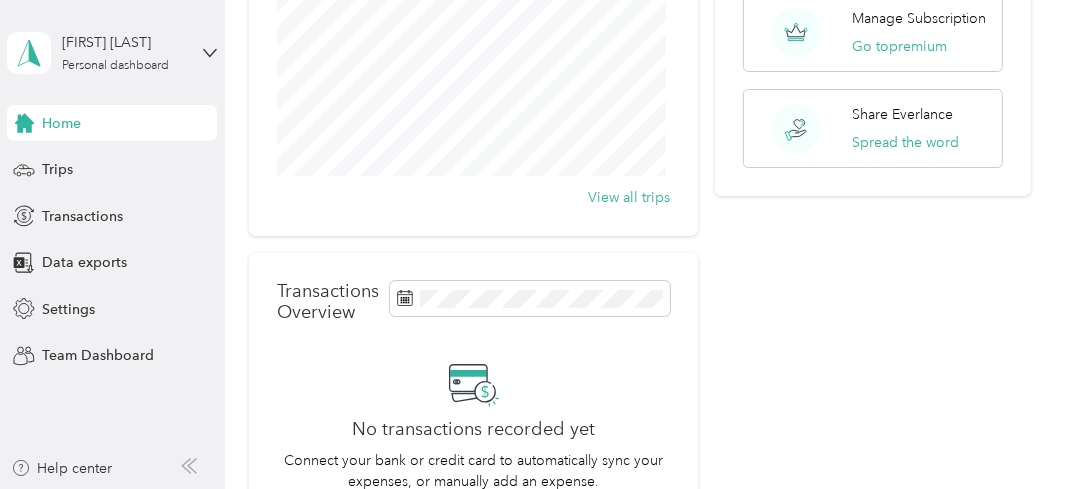 scroll, scrollTop: 240, scrollLeft: 0, axis: vertical 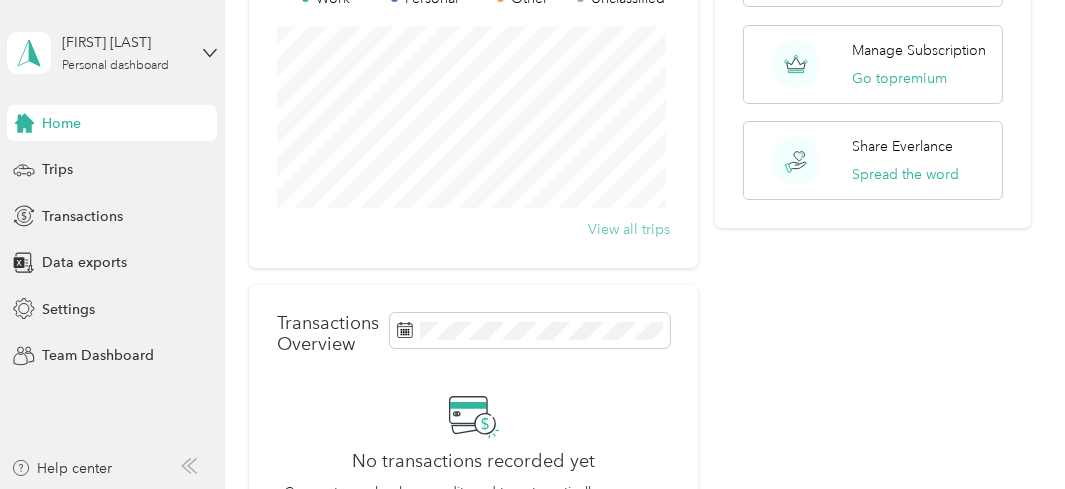 click on "View all trips" at bounding box center (629, 229) 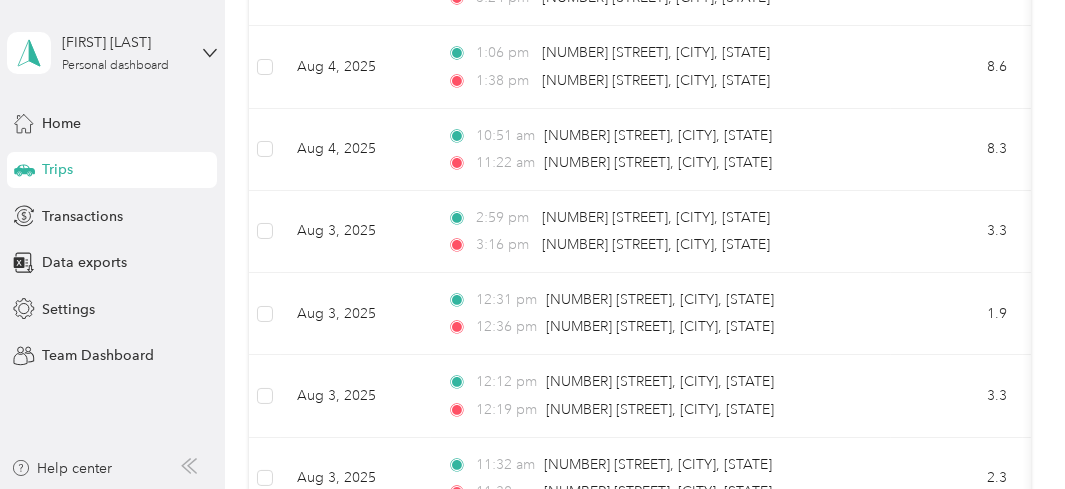 scroll, scrollTop: 300, scrollLeft: 0, axis: vertical 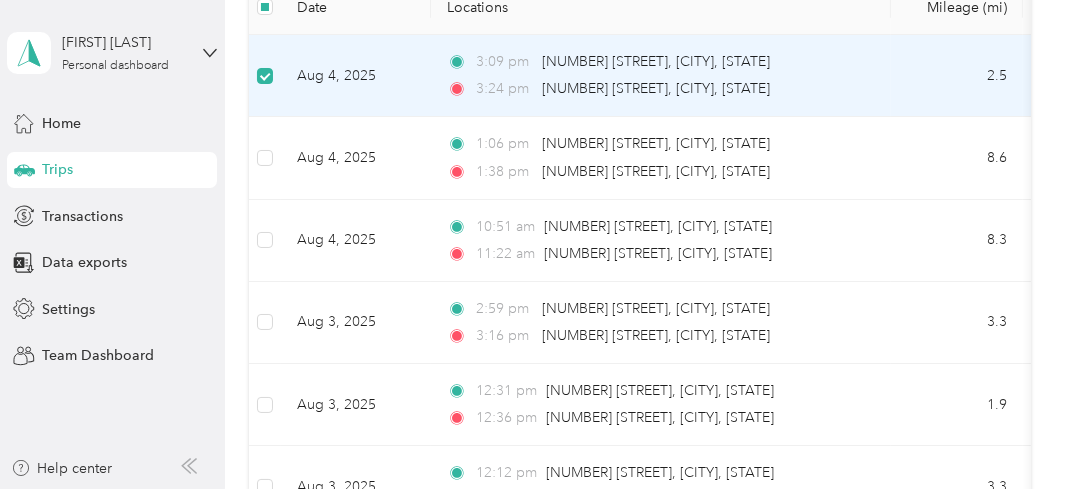 click on "Classify" at bounding box center [301, -52] 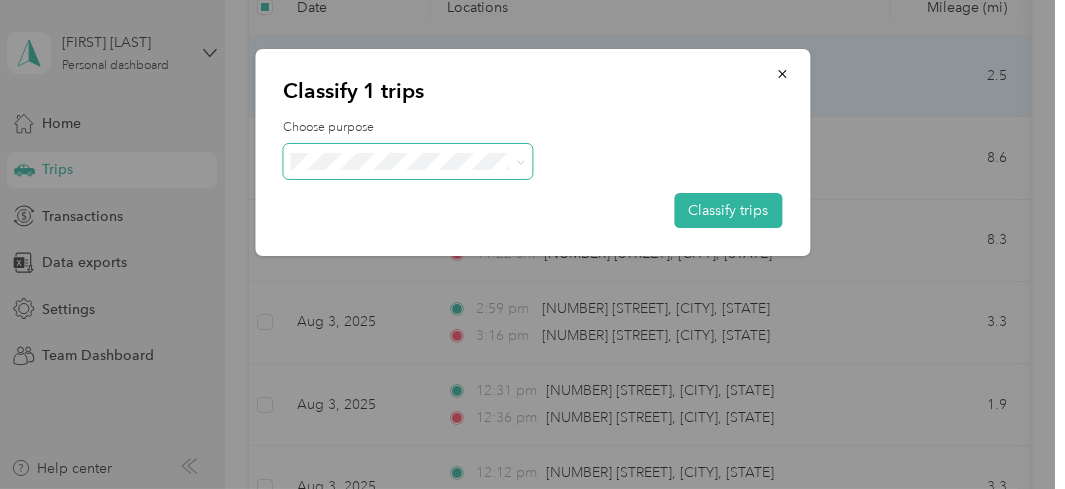 click at bounding box center (518, 161) 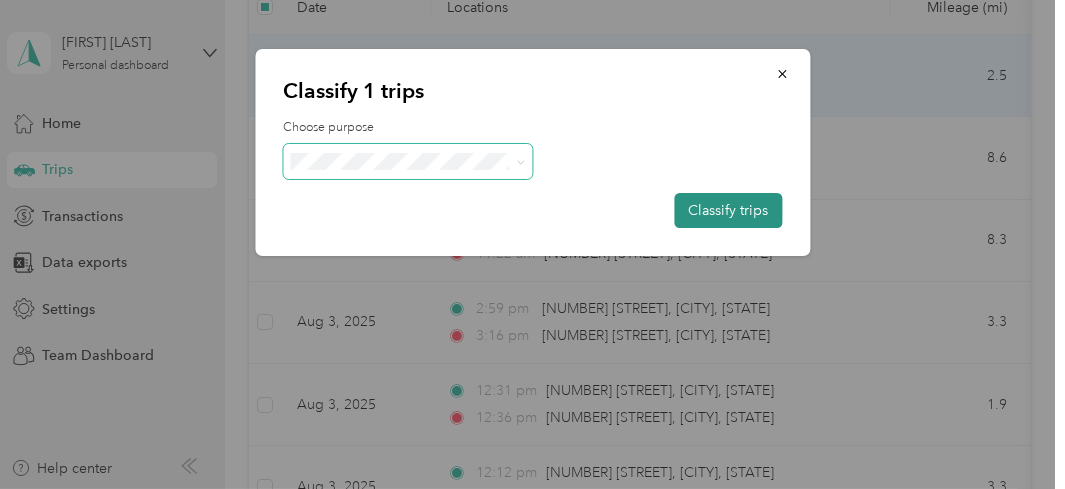 click on "Classify trips" at bounding box center (728, 210) 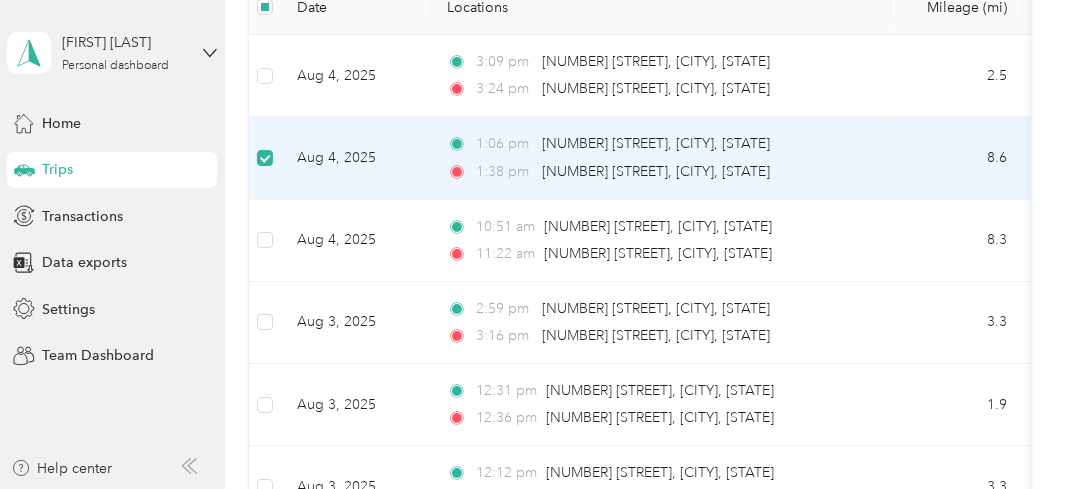 click on "Aug 4, 2025" at bounding box center (356, 158) 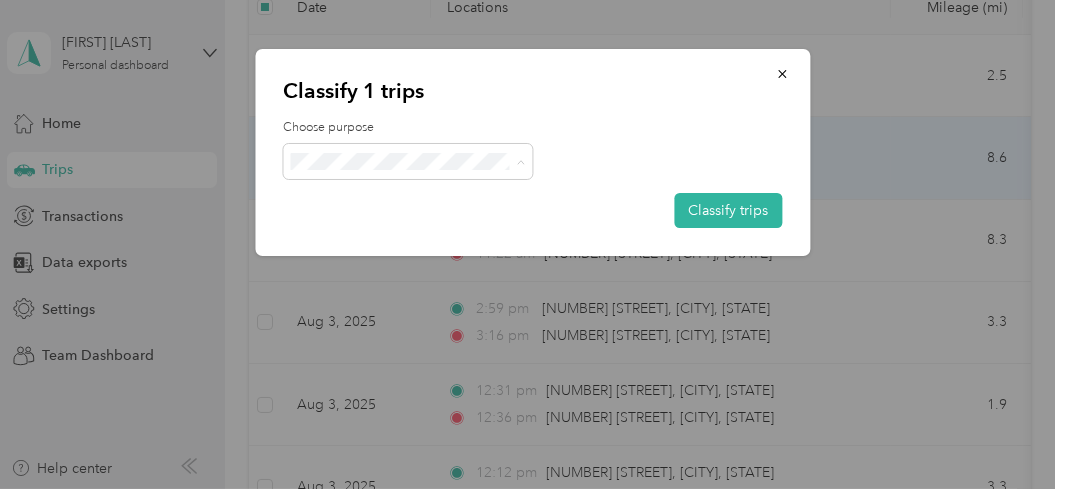 click on "Uber" at bounding box center (426, 270) 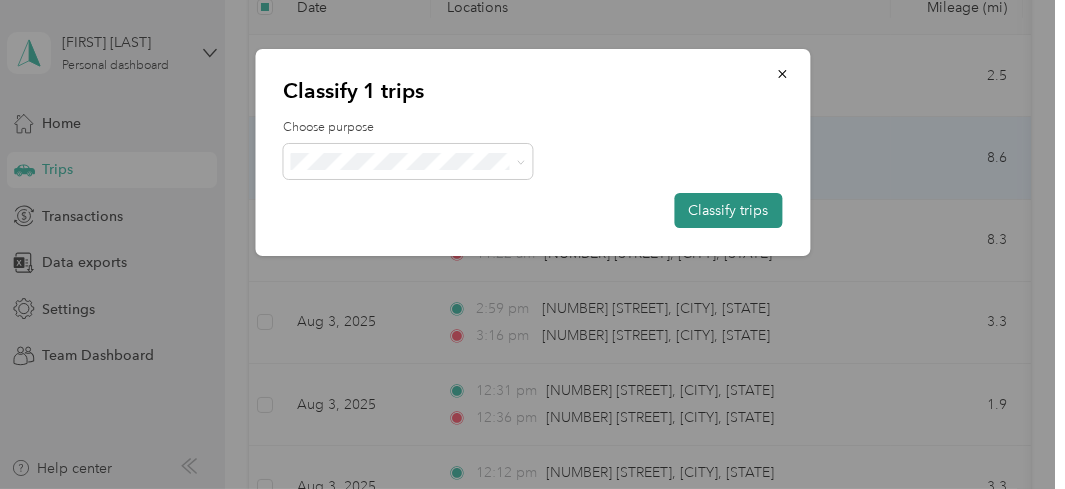 click on "Classify trips" at bounding box center [728, 210] 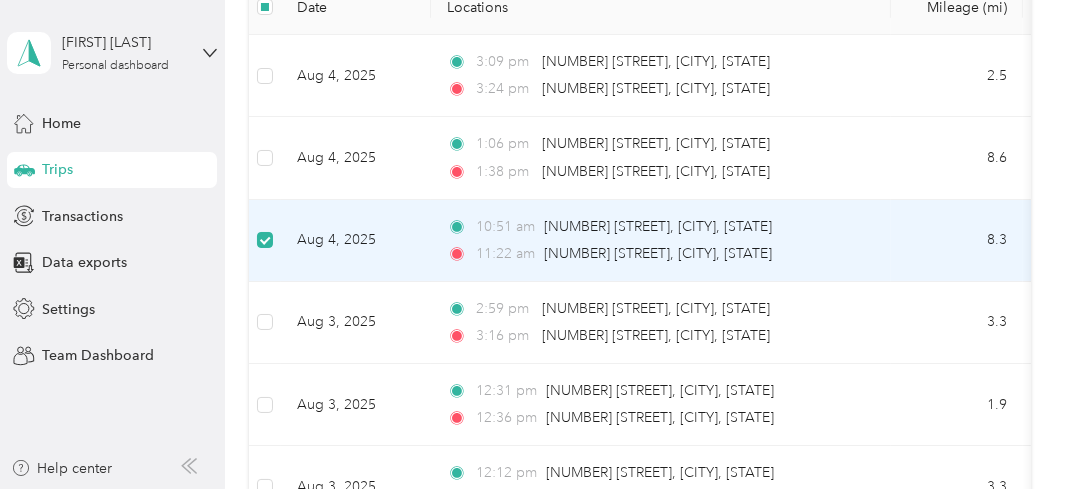 click on "Classify" at bounding box center (301, -52) 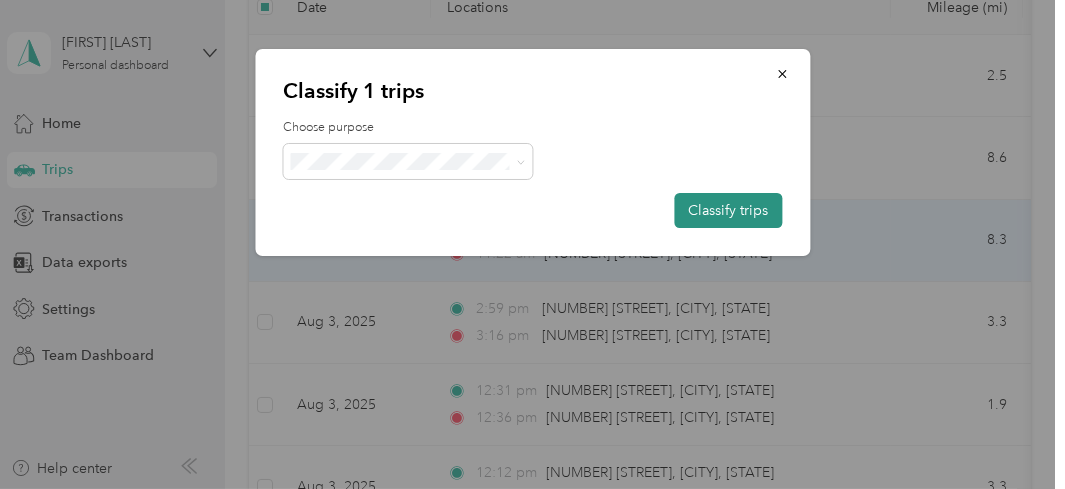 click on "Classify trips" at bounding box center [728, 210] 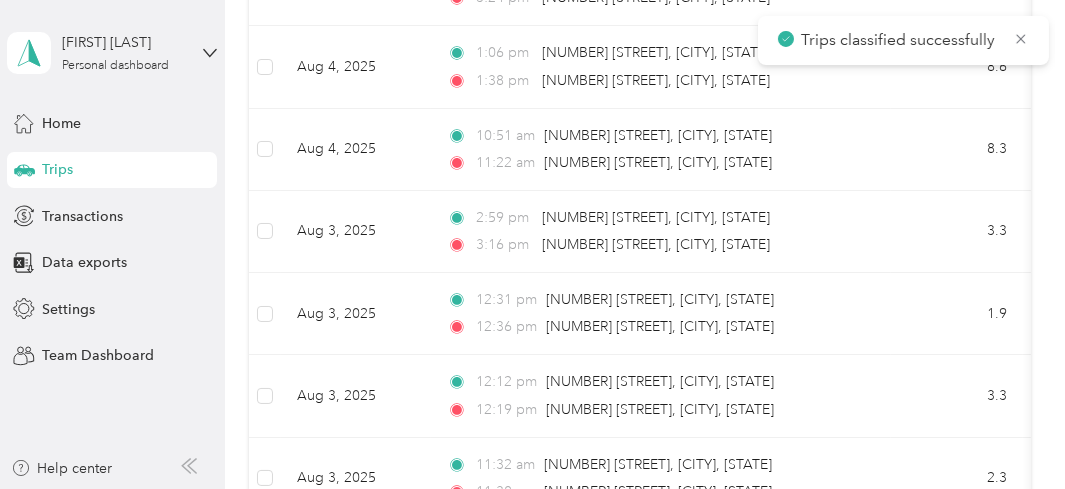 scroll, scrollTop: 405, scrollLeft: 0, axis: vertical 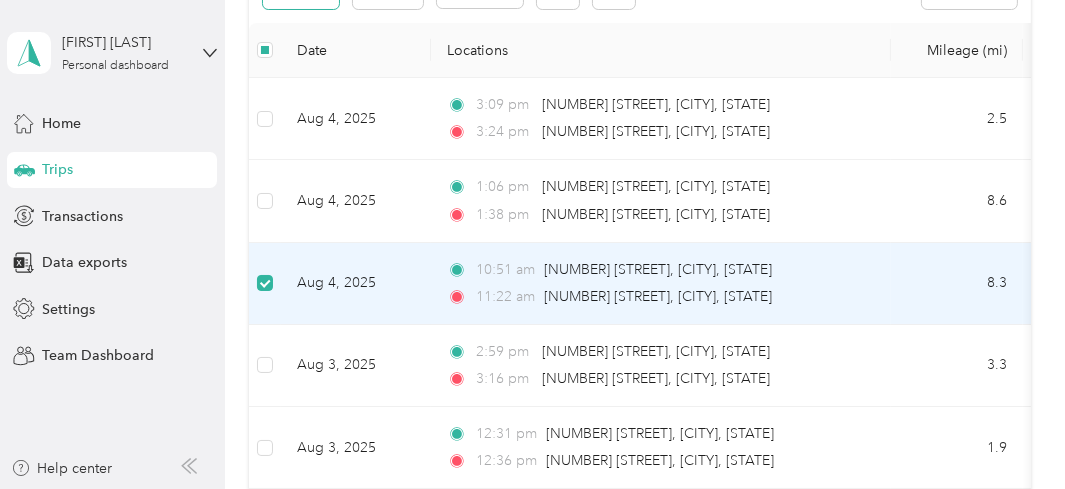 click on "Classify" at bounding box center (301, -9) 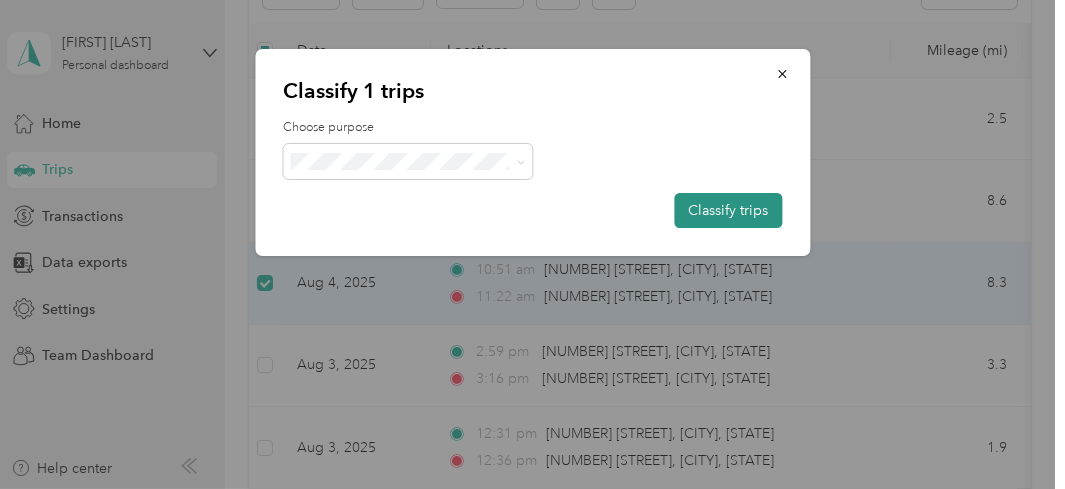 drag, startPoint x: 723, startPoint y: 209, endPoint x: 752, endPoint y: 218, distance: 30.364452 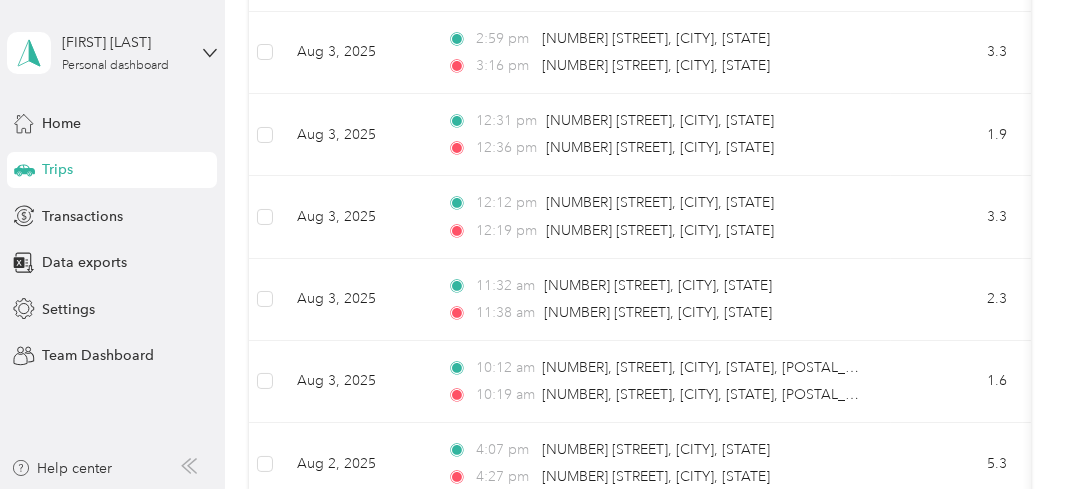scroll, scrollTop: 579, scrollLeft: 0, axis: vertical 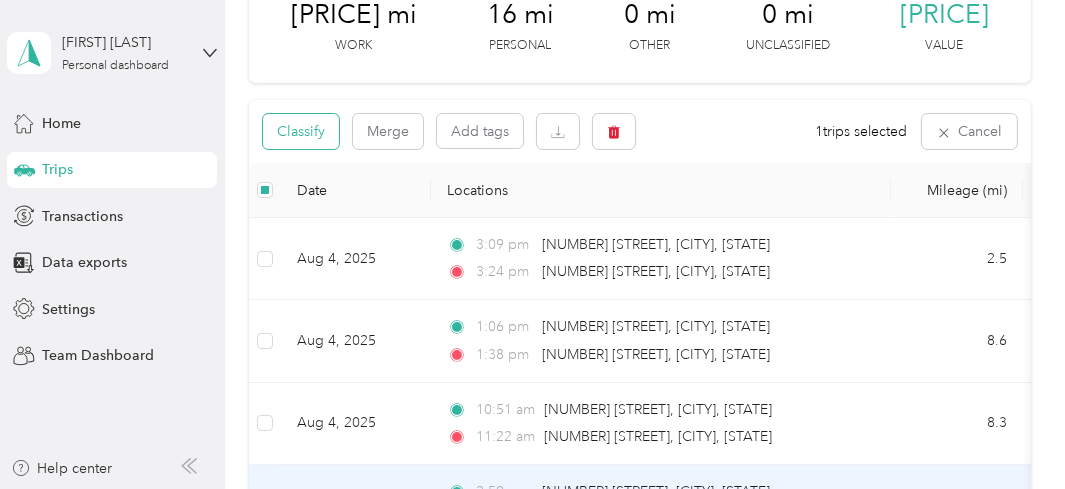 click on "Classify" at bounding box center (301, 131) 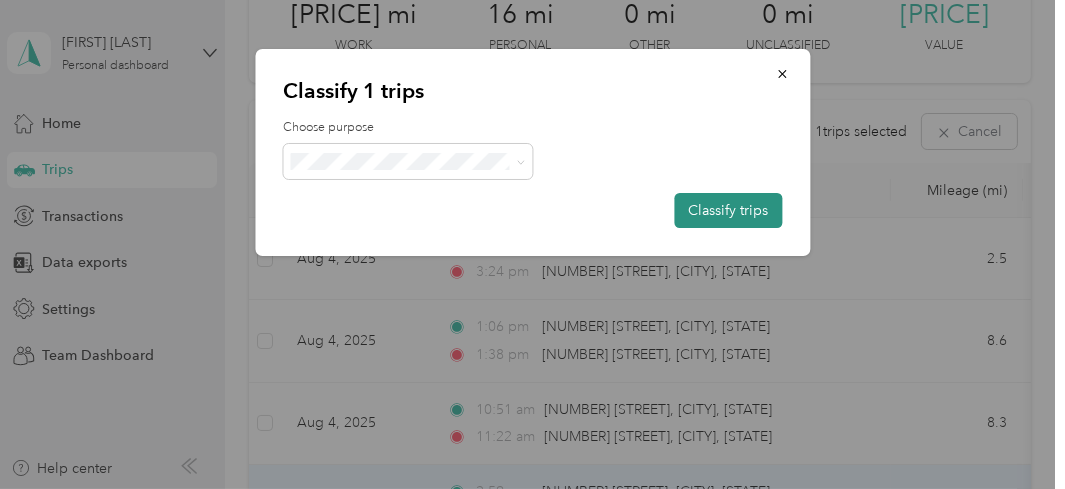 click on "Classify trips" at bounding box center [728, 210] 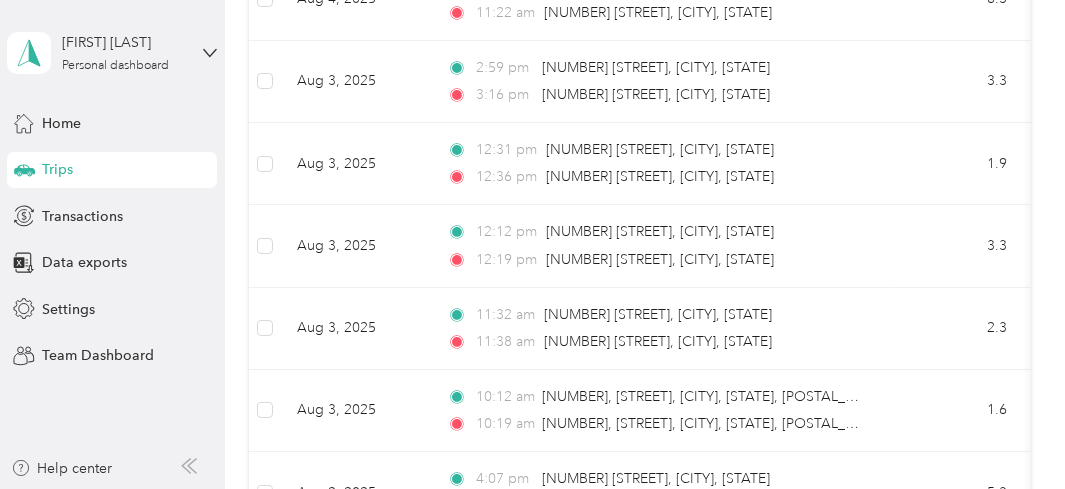 scroll, scrollTop: 594, scrollLeft: 0, axis: vertical 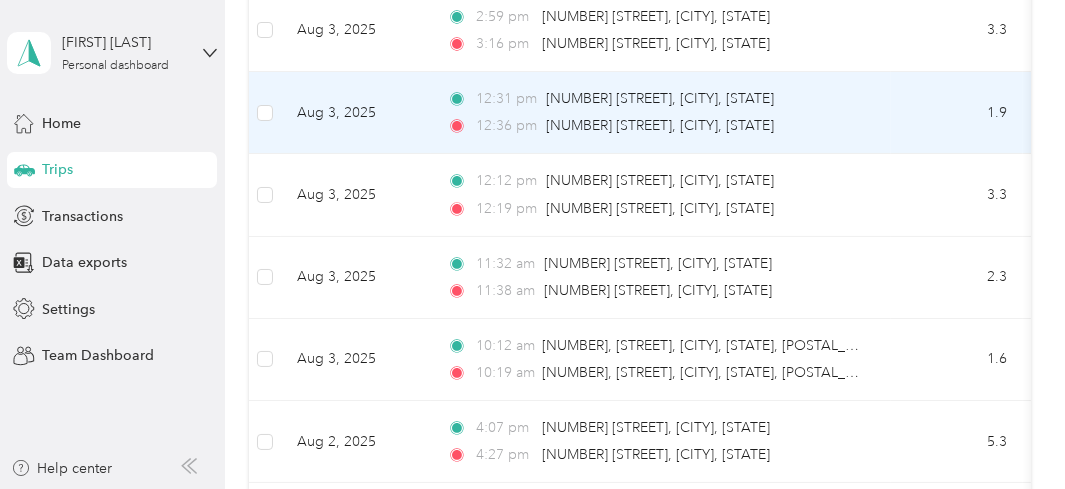 click on "Aug 3, 2025" at bounding box center [356, 113] 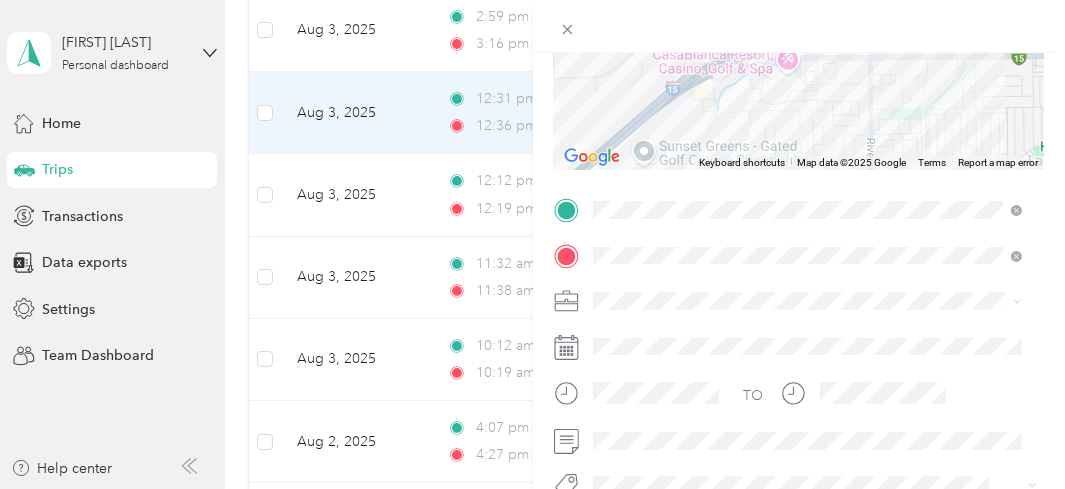 scroll, scrollTop: 322, scrollLeft: 0, axis: vertical 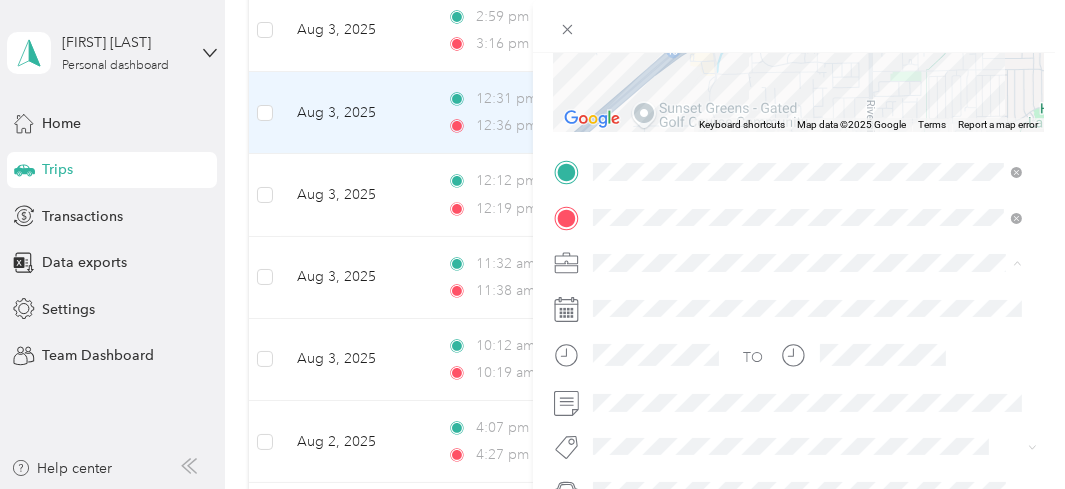 click on "Uber" at bounding box center (808, 51) 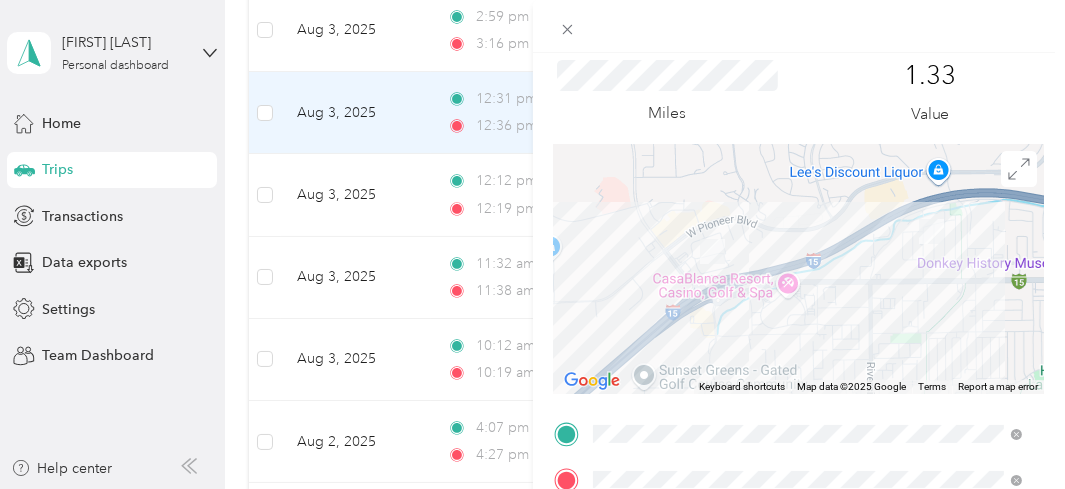 scroll, scrollTop: 0, scrollLeft: 0, axis: both 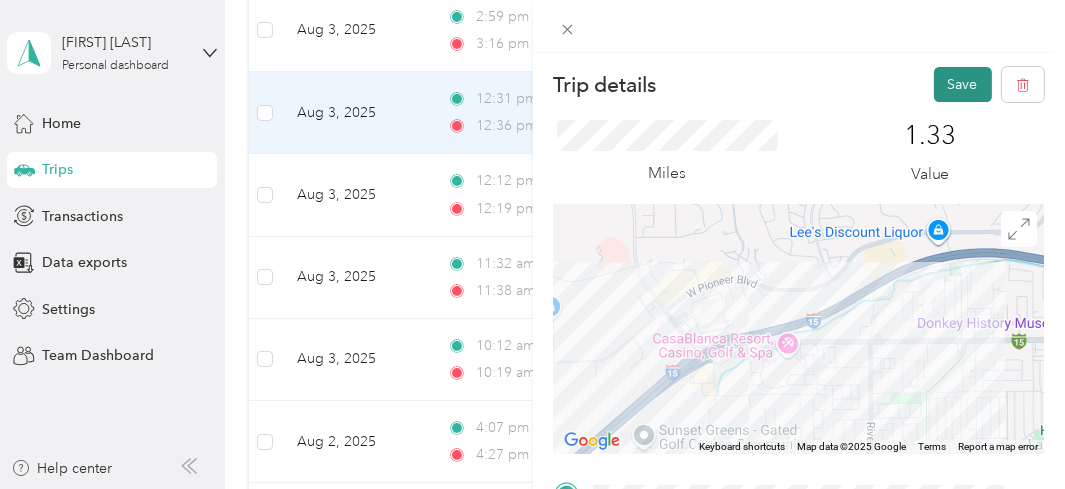 click on "Save" at bounding box center (963, 84) 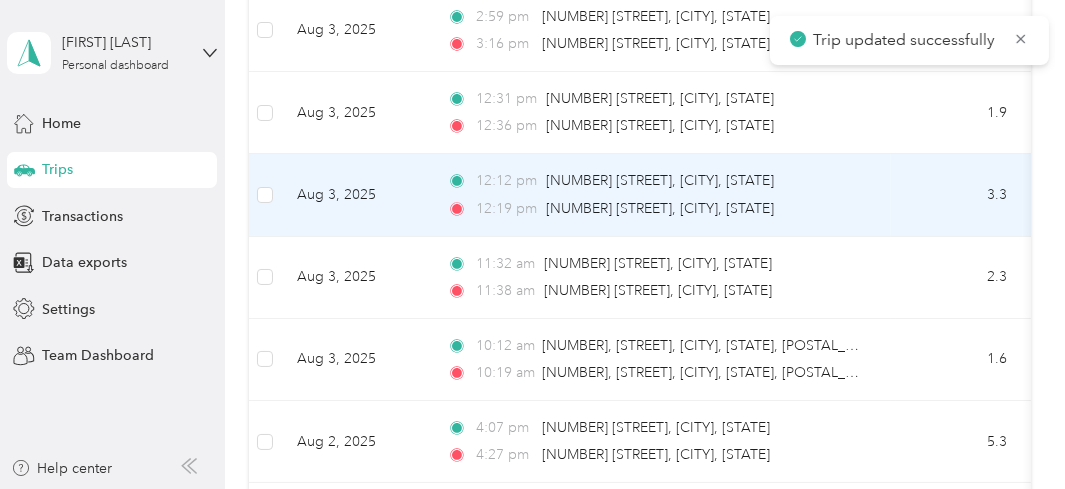click on "Aug 3, 2025" at bounding box center (356, 195) 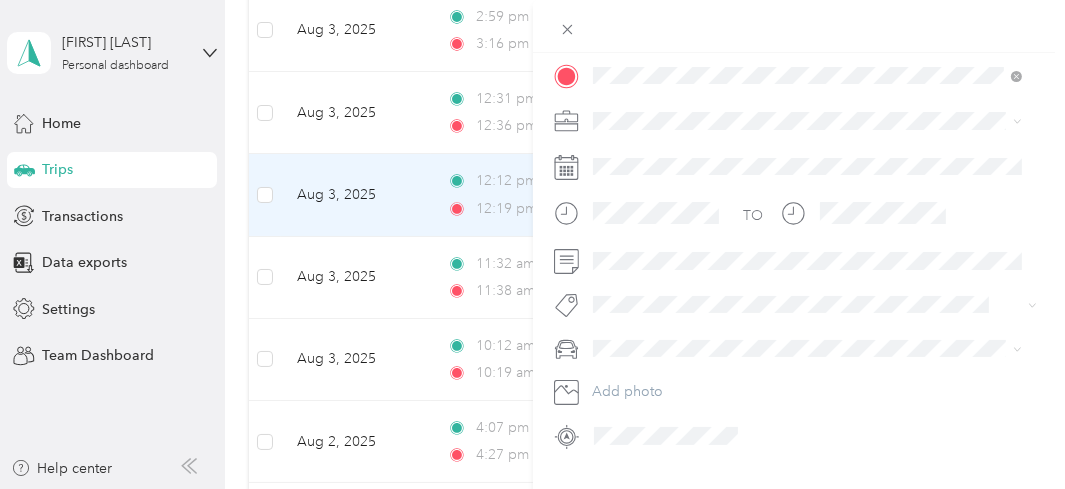 scroll, scrollTop: 458, scrollLeft: 0, axis: vertical 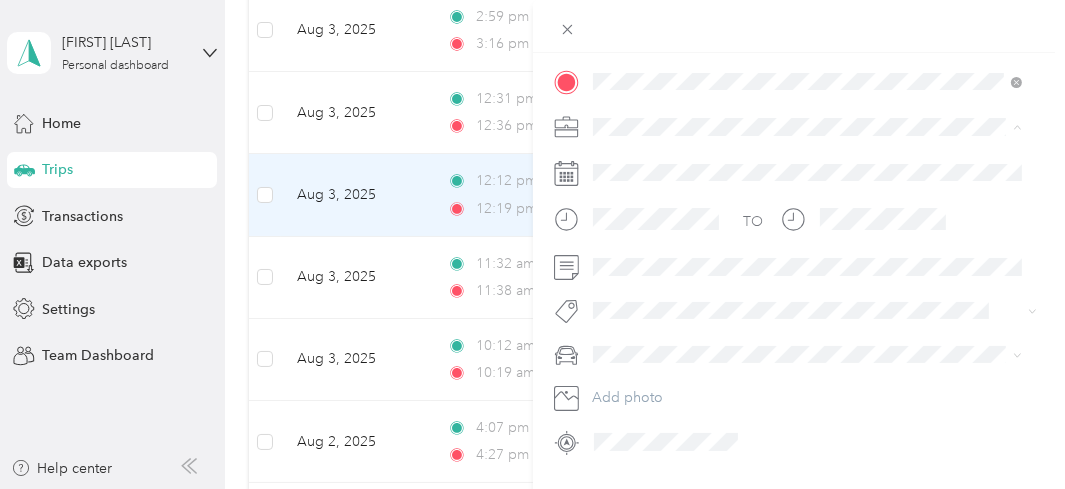 click on "Uber" at bounding box center (808, 231) 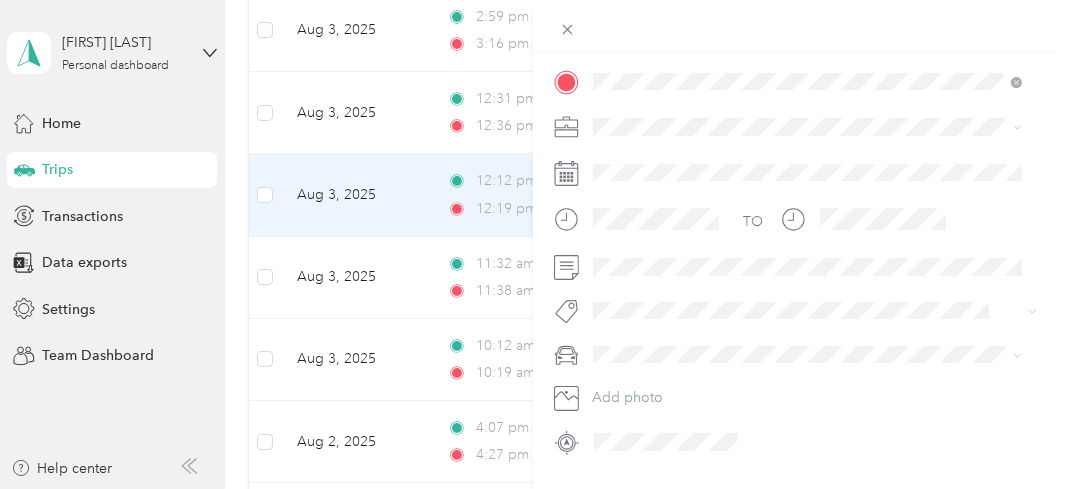 scroll, scrollTop: 0, scrollLeft: 0, axis: both 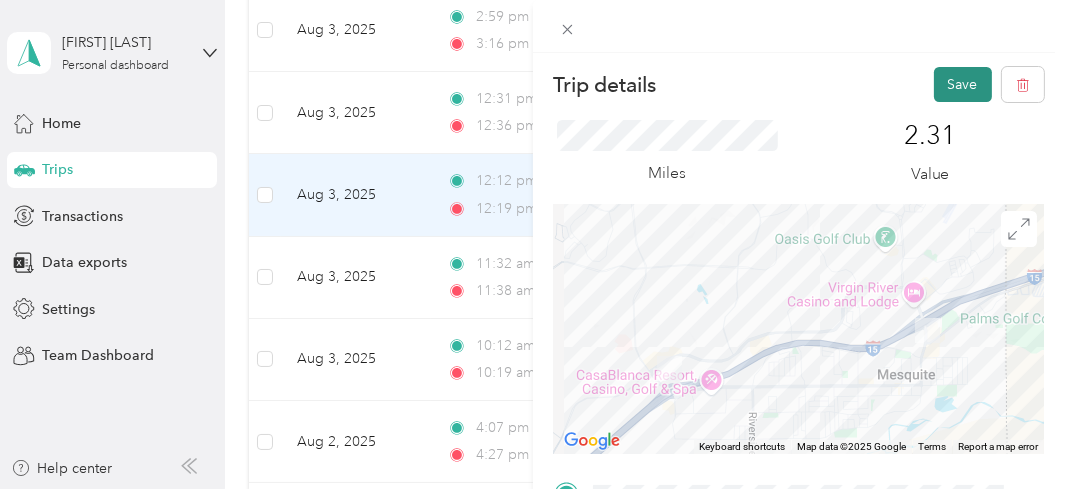 click on "Save" at bounding box center [963, 84] 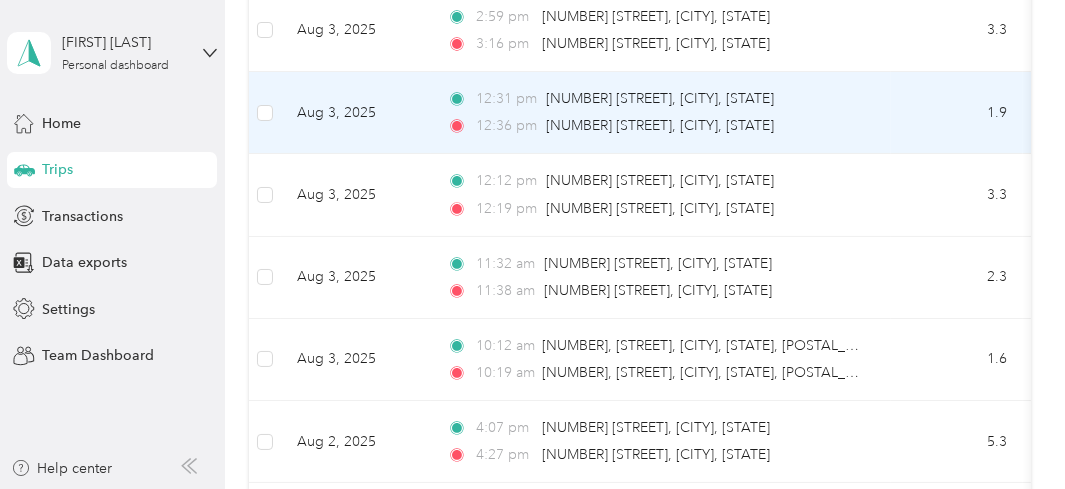 click on "Aug 3, 2025" at bounding box center (356, 113) 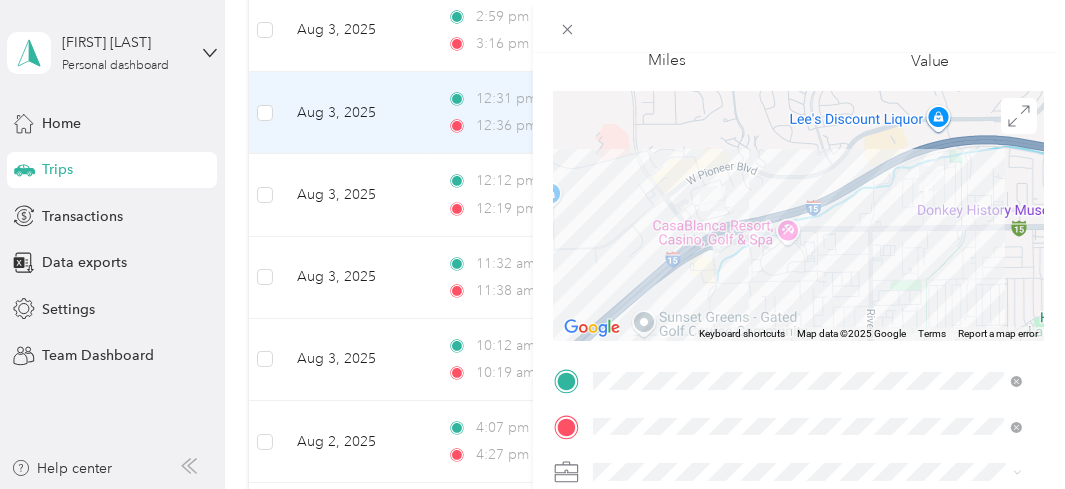 scroll, scrollTop: 0, scrollLeft: 0, axis: both 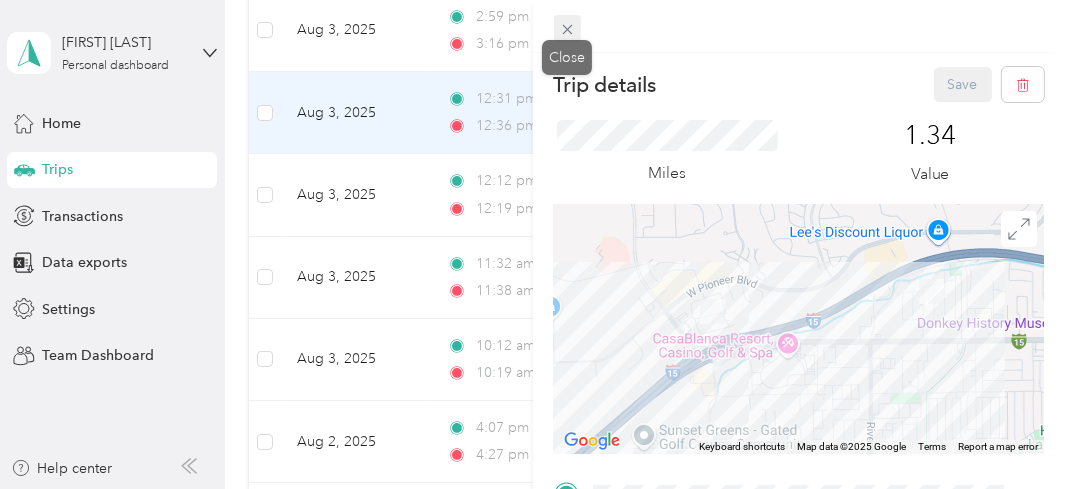 click 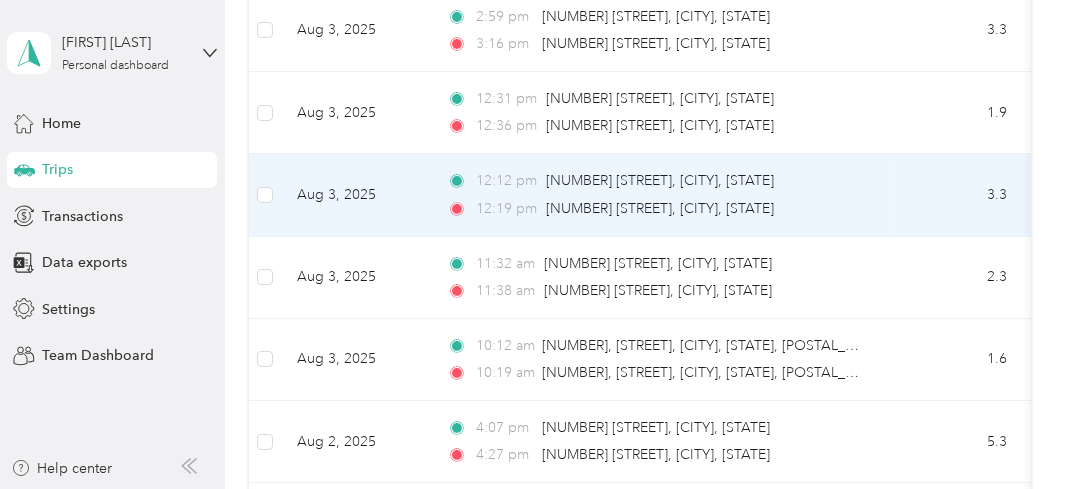 click on "Aug 3, 2025" at bounding box center (356, 195) 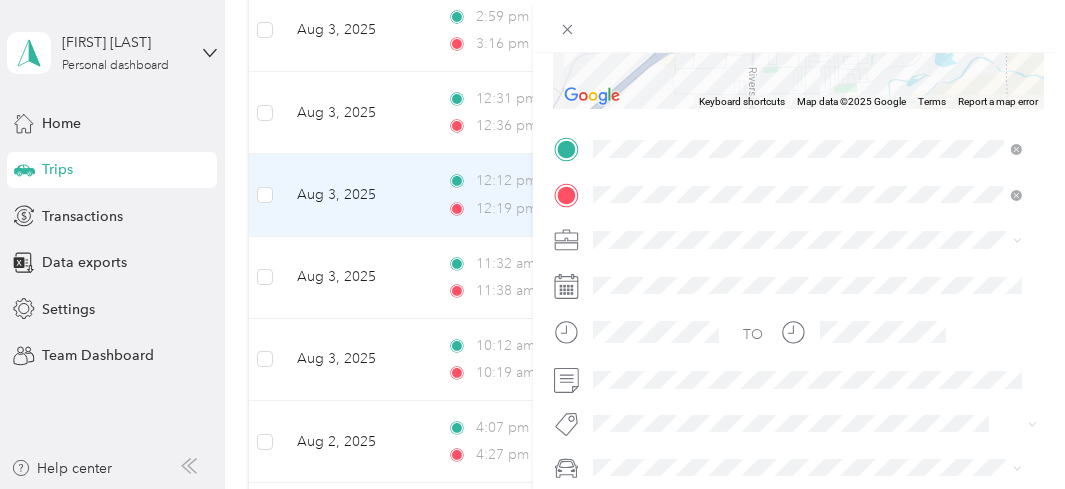 scroll, scrollTop: 358, scrollLeft: 0, axis: vertical 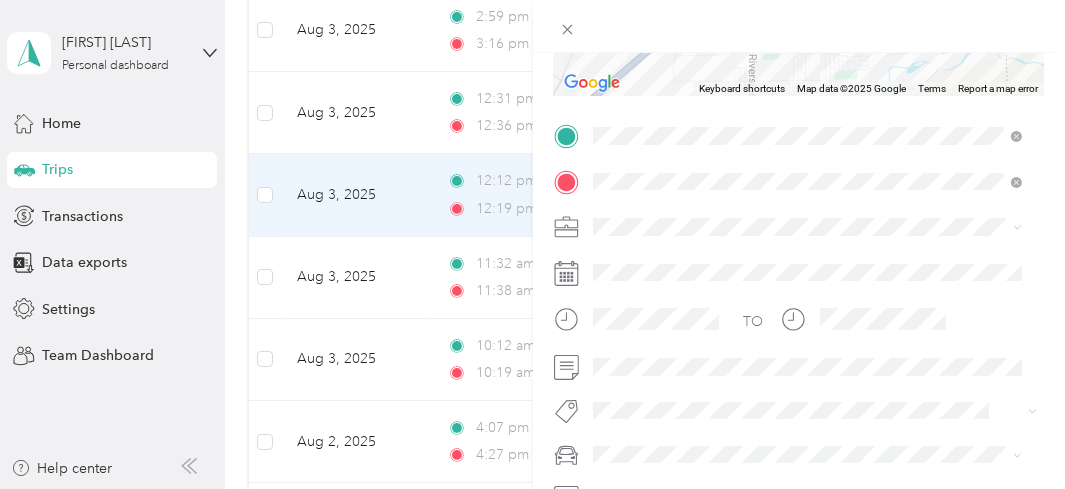 click on "Trip details Save This trip cannot be edited because it is either under review, approved, or paid. Contact your Team Manager to edit it. Miles 2.33 Value  ← Move left → Move right ↑ Move up ↓ Move down + Zoom in - Zoom out Home Jump left by 75% End Jump right by 75% Page Up Jump up by 75% Page Down Jump down by 75% Keyboard shortcuts Map Data Map data ©2025 Google Map data ©2025 Google 1 km  Click to toggle between metric and imperial units Terms Report a map error TO Add photo" at bounding box center (532, 244) 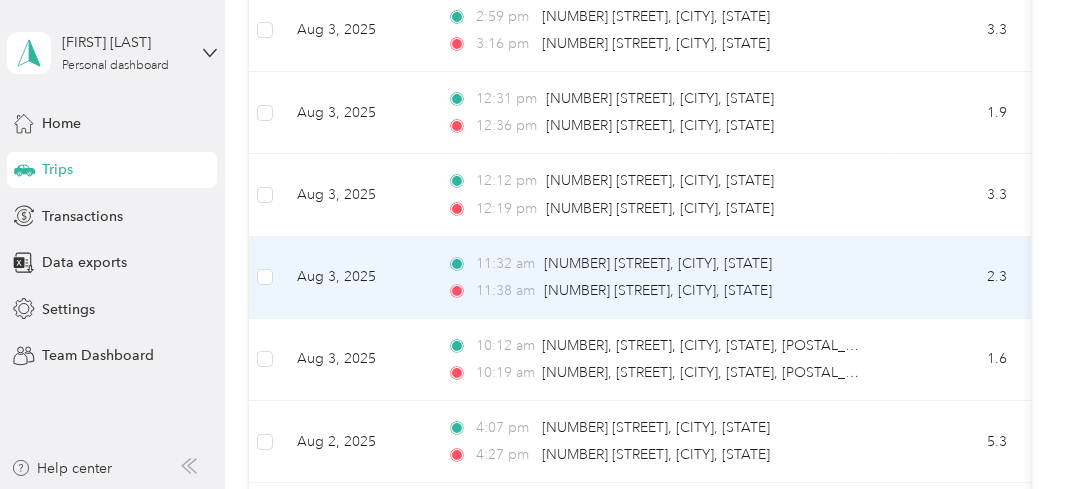 click on "Aug 3, 2025" at bounding box center (356, 278) 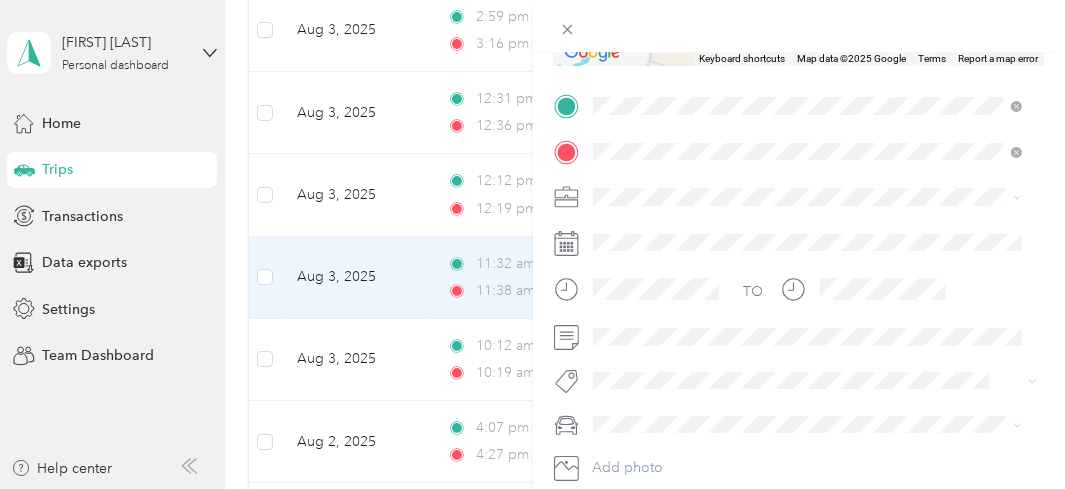 scroll, scrollTop: 389, scrollLeft: 0, axis: vertical 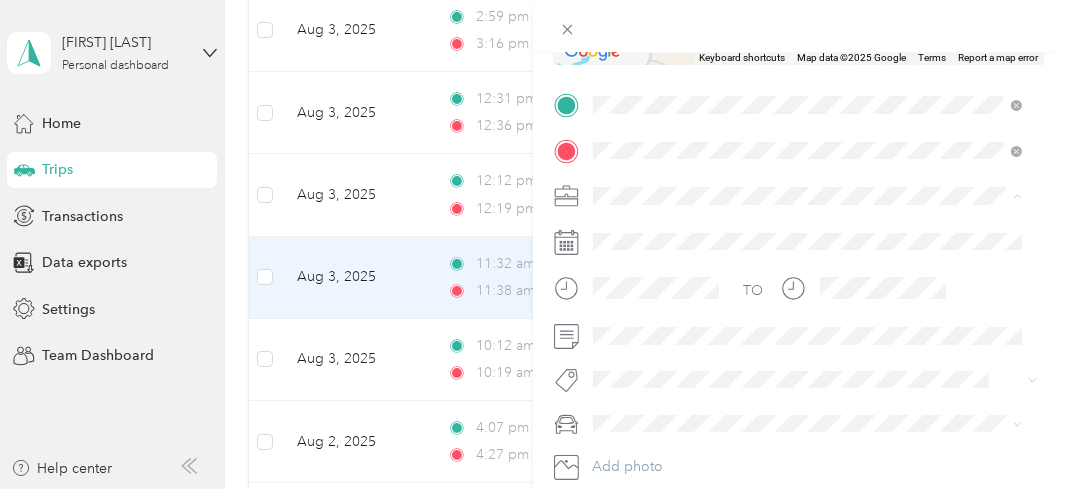 click on "Uber" at bounding box center (808, 299) 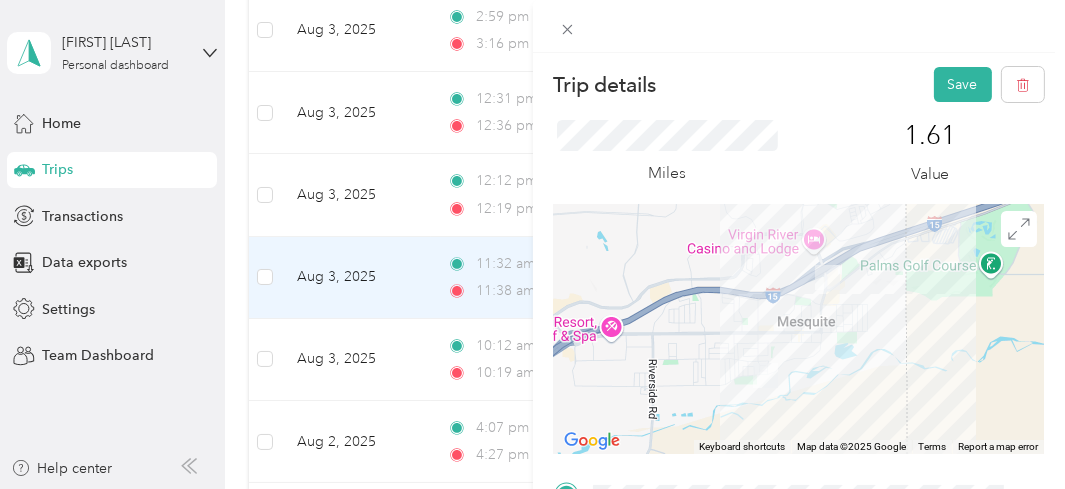 scroll, scrollTop: 0, scrollLeft: 0, axis: both 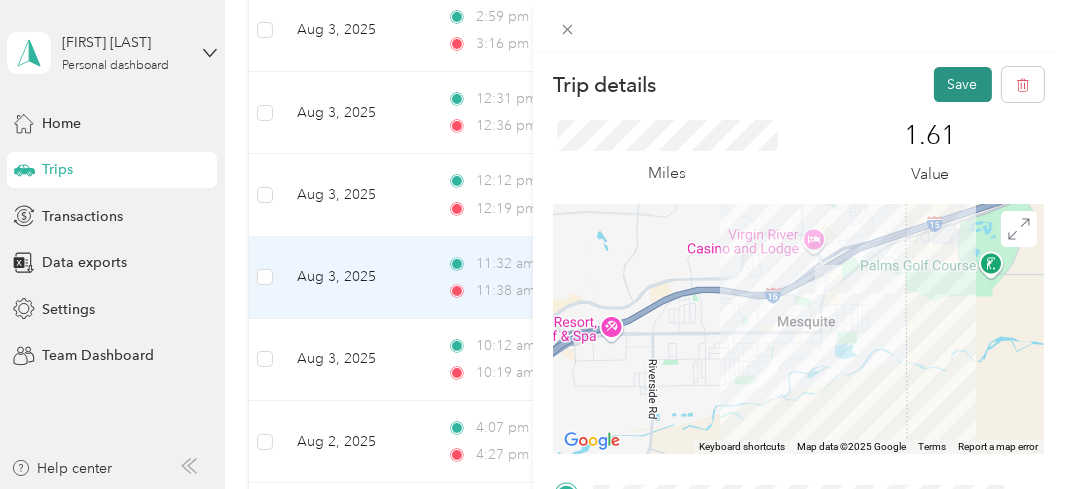 click on "Save" at bounding box center [963, 84] 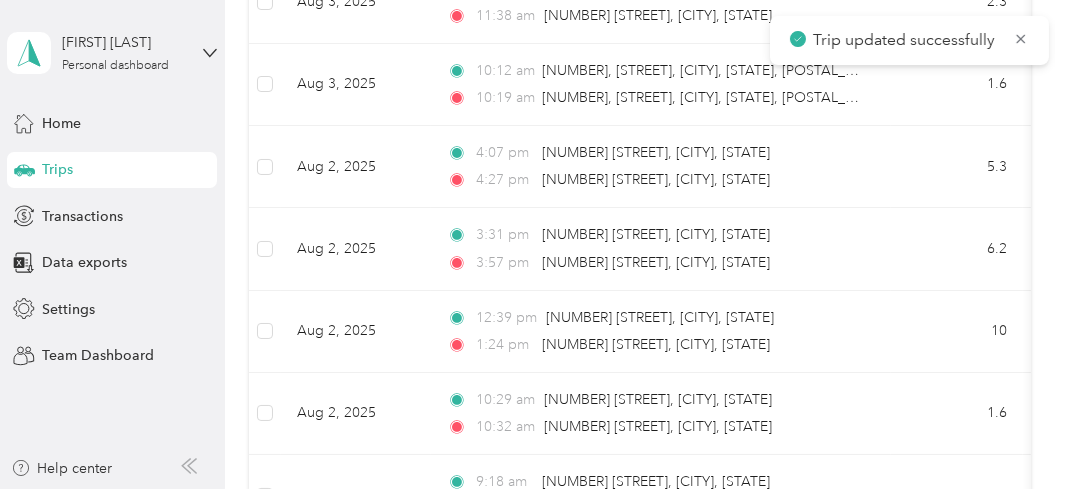 scroll, scrollTop: 861, scrollLeft: 0, axis: vertical 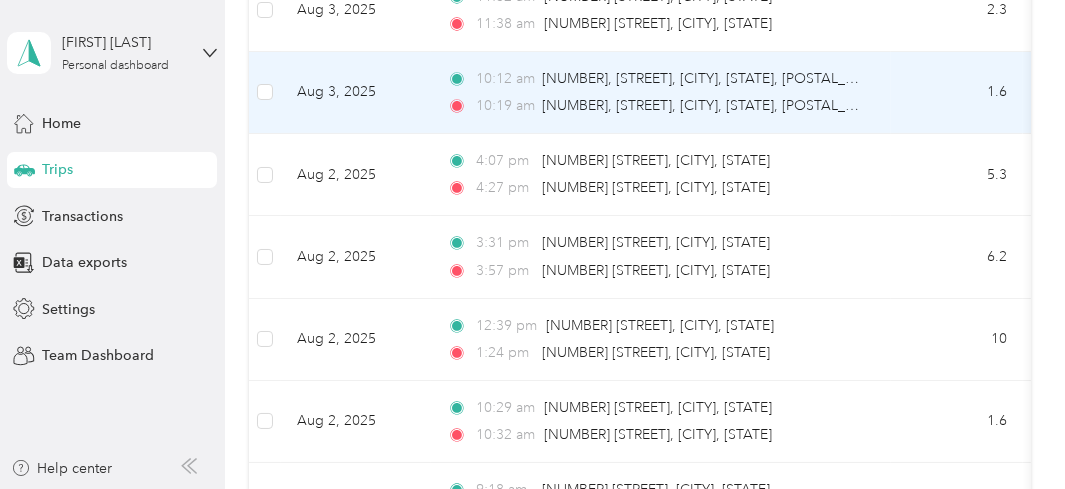 click on "Aug 3, 2025" at bounding box center [356, 93] 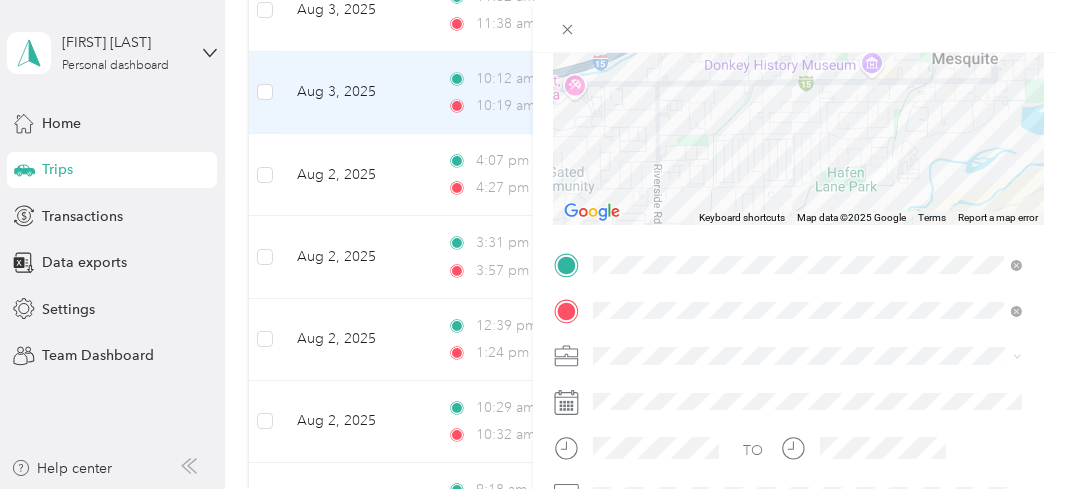 scroll, scrollTop: 233, scrollLeft: 0, axis: vertical 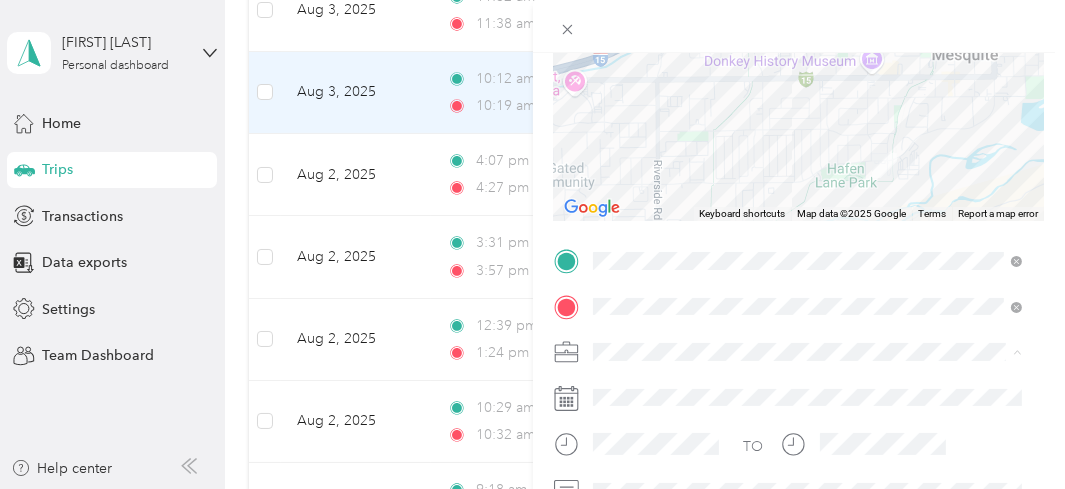 click on "Uber" at bounding box center [808, 140] 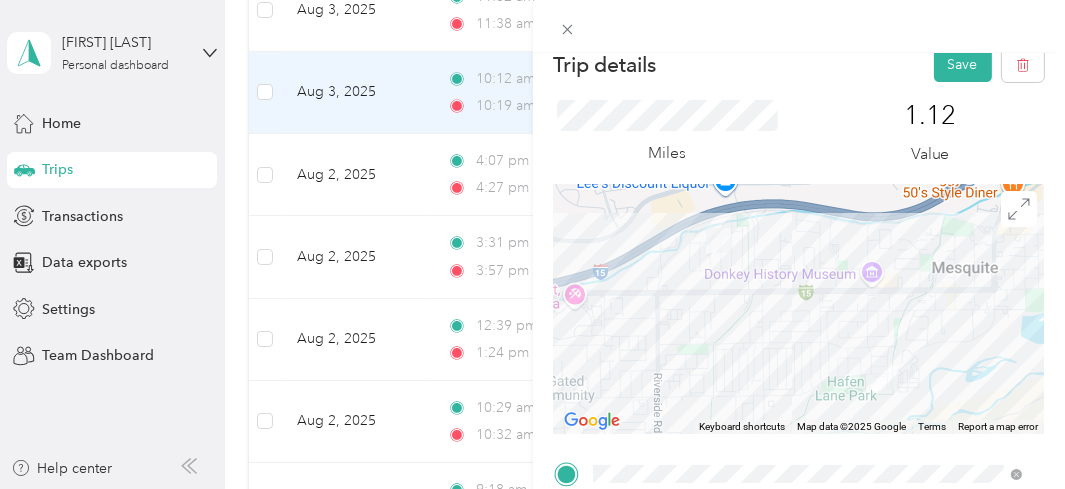 scroll, scrollTop: 0, scrollLeft: 0, axis: both 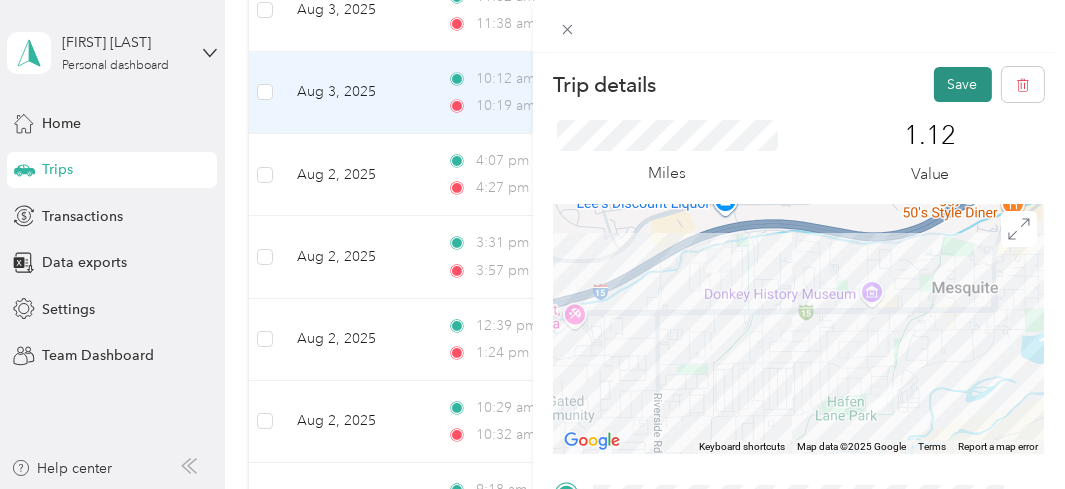 click on "Save" at bounding box center (963, 84) 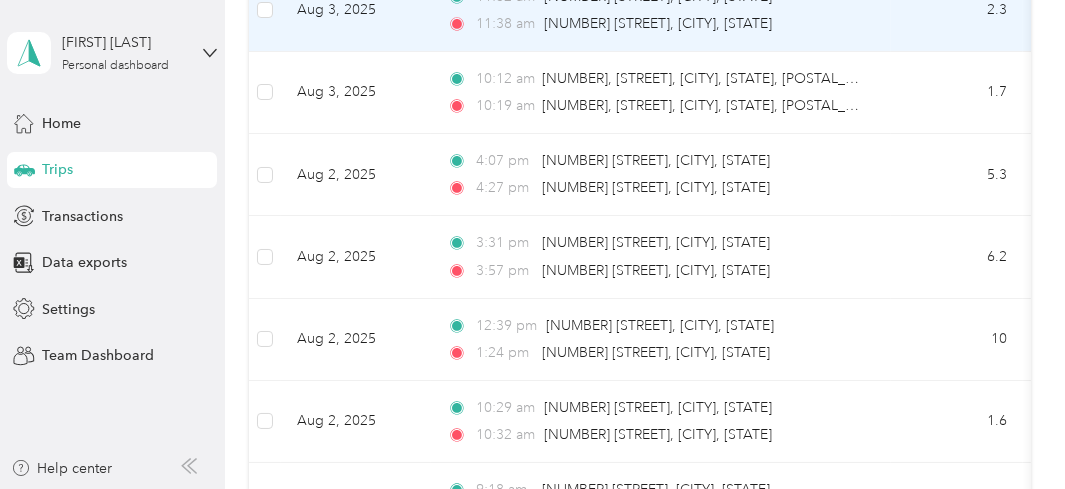 click on "Aug 3, 2025" at bounding box center [356, 11] 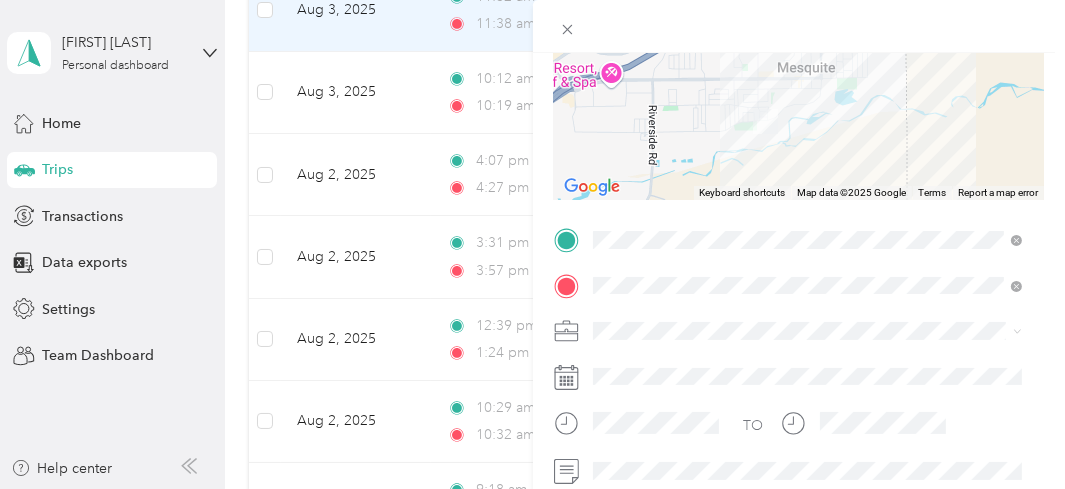 scroll, scrollTop: 0, scrollLeft: 0, axis: both 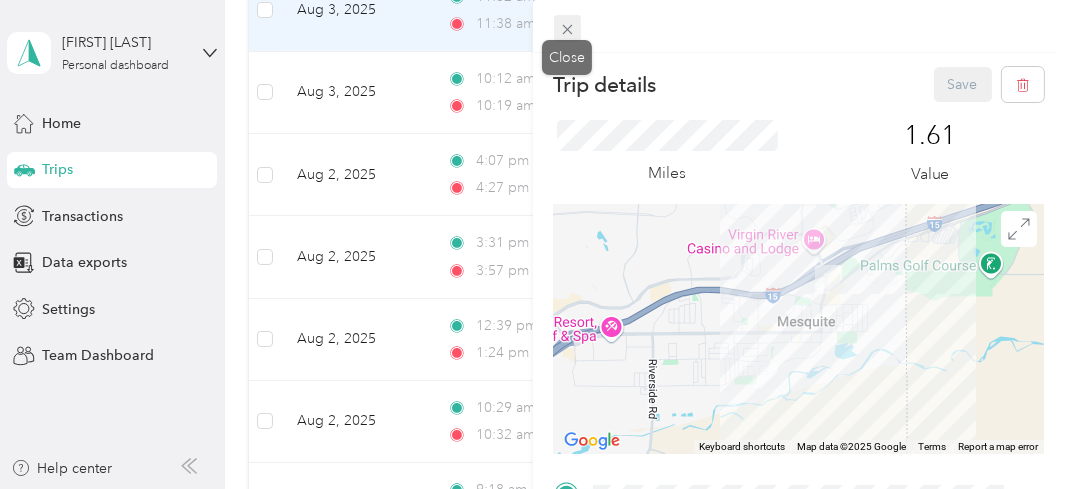 click 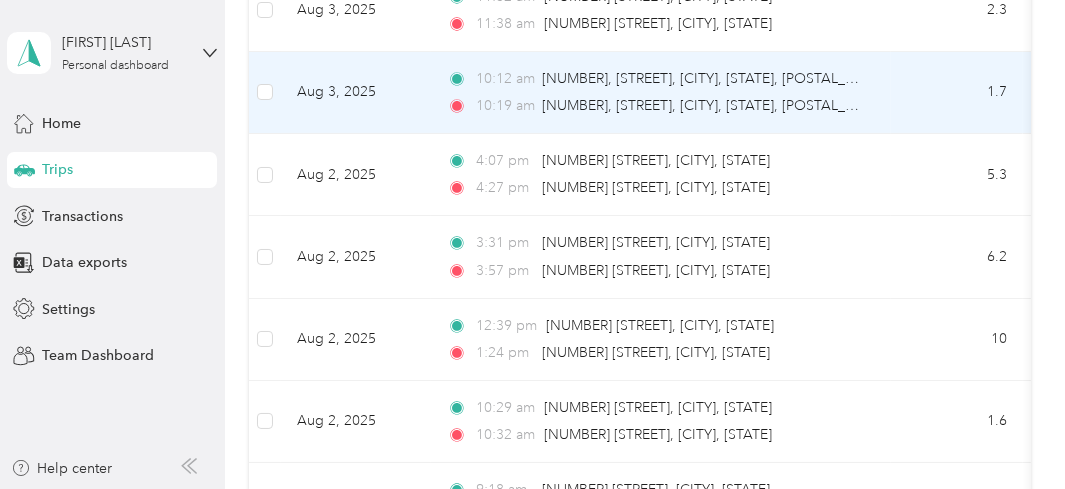 click on "Aug 3, 2025" at bounding box center [356, 93] 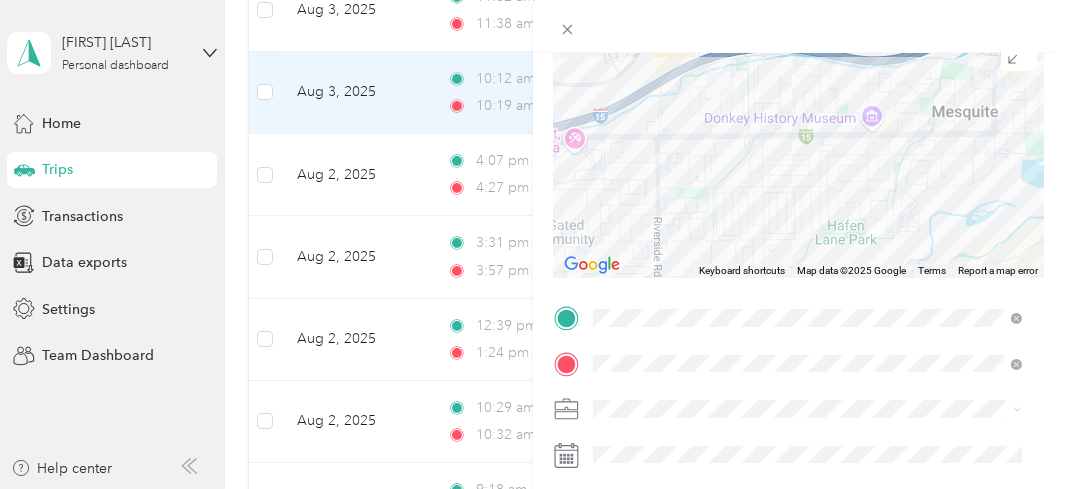 scroll, scrollTop: 253, scrollLeft: 0, axis: vertical 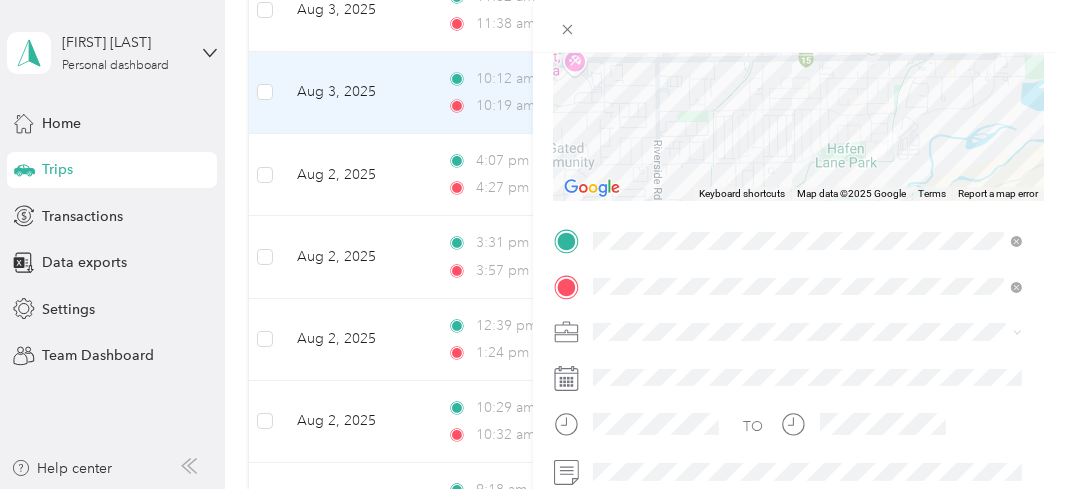 click on "Trip details Save This trip cannot be edited because it is either under review, approved, or paid. Contact your Team Manager to edit it. Miles 1.15 Value  ← Move left → Move right ↑ Move up ↓ Move down + Zoom in - Zoom out Home Jump left by 75% End Jump right by 75% Page Up Jump up by 75% Page Down Jump down by 75% Keyboard shortcuts Map Data Map data ©2025 Google Map data ©2025 Google 500 m  Click to toggle between metric and imperial units Terms Report a map error TO Add photo" at bounding box center [532, 244] 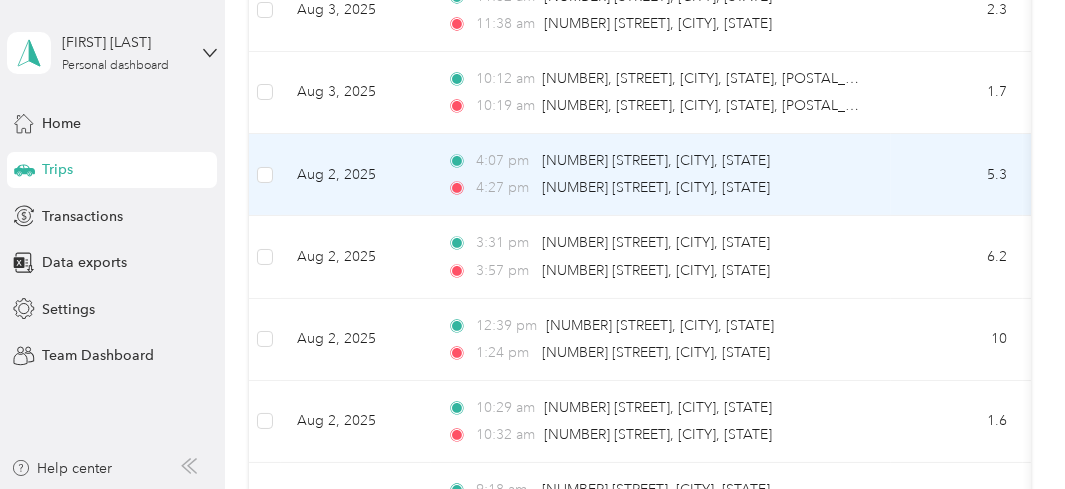 click on "Aug 2, 2025" at bounding box center (356, 175) 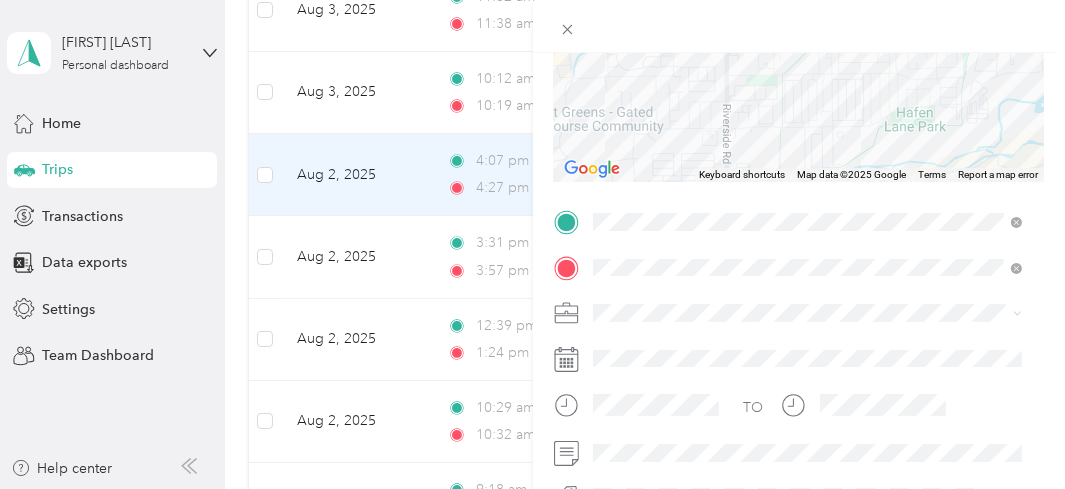 scroll, scrollTop: 283, scrollLeft: 0, axis: vertical 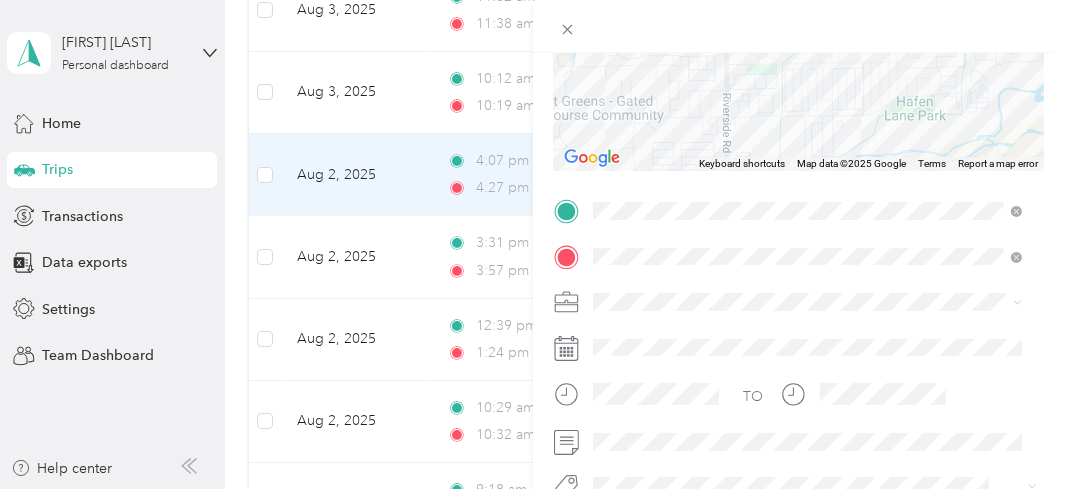 click on "Uber" at bounding box center (808, 89) 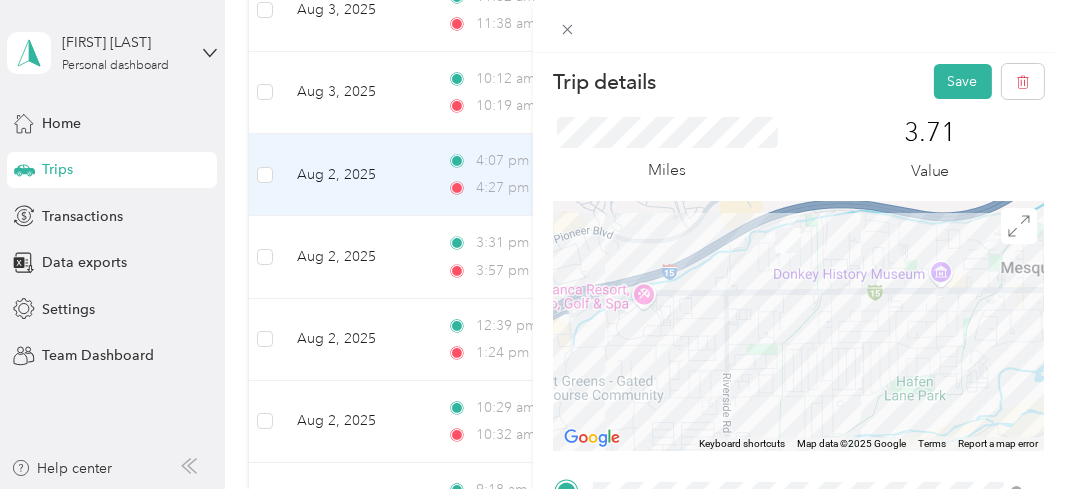 scroll, scrollTop: 0, scrollLeft: 0, axis: both 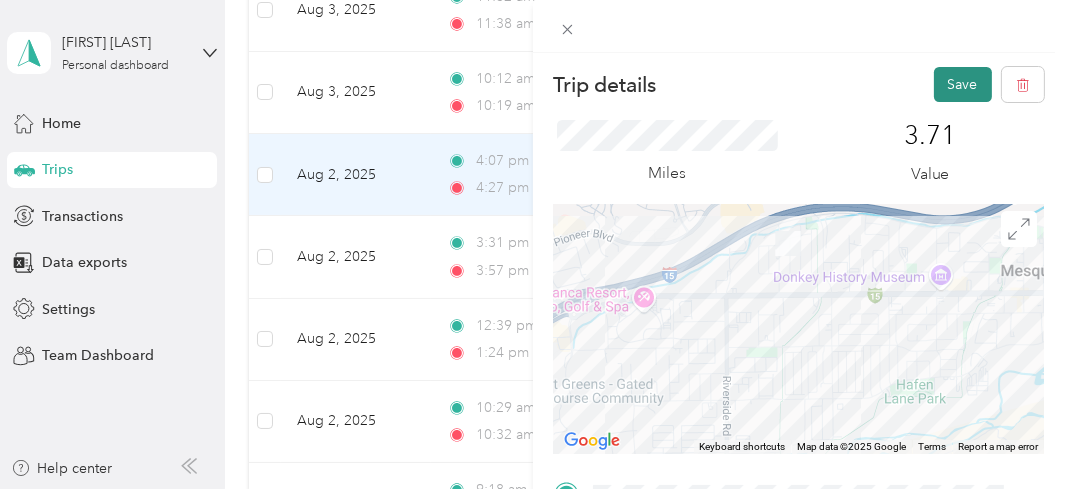 click on "Save" at bounding box center (963, 84) 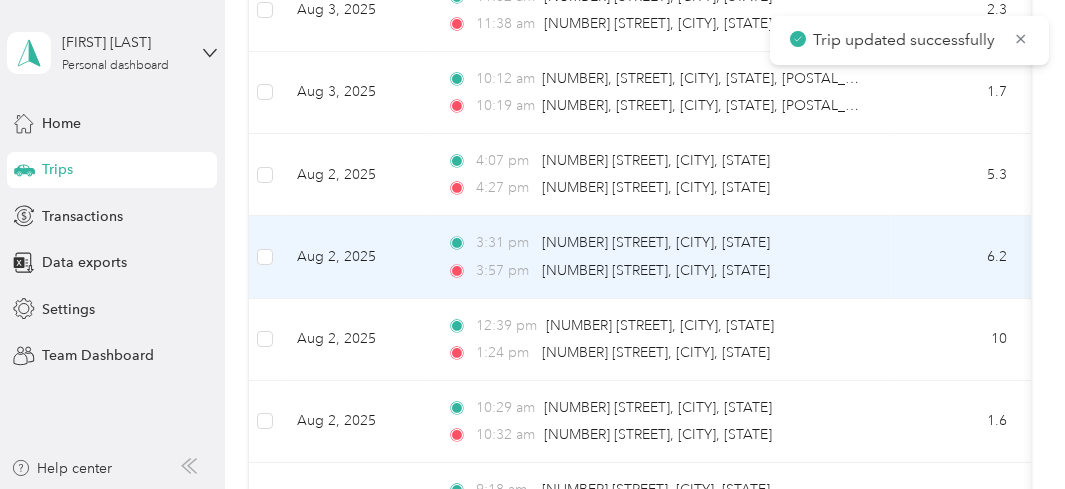 click on "Aug 2, 2025" at bounding box center (356, 257) 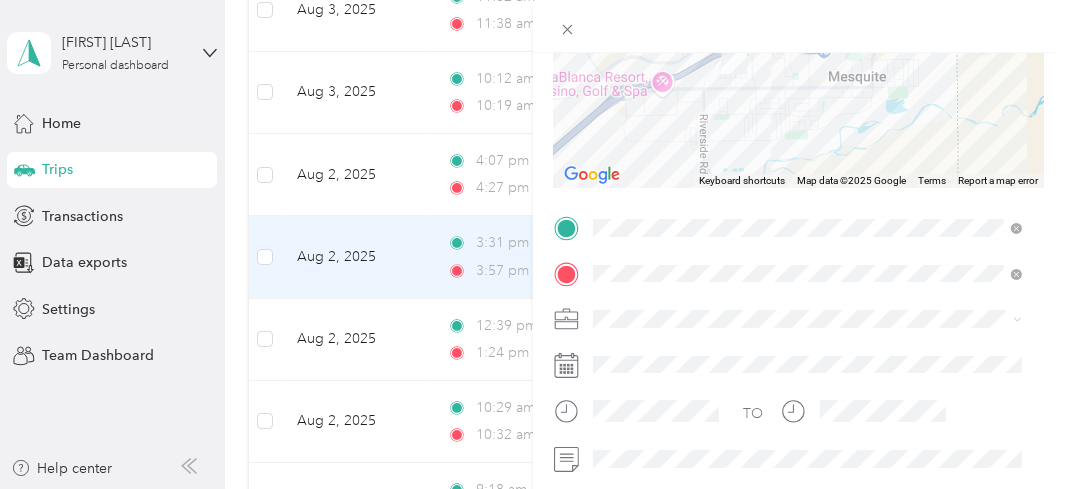 scroll, scrollTop: 292, scrollLeft: 0, axis: vertical 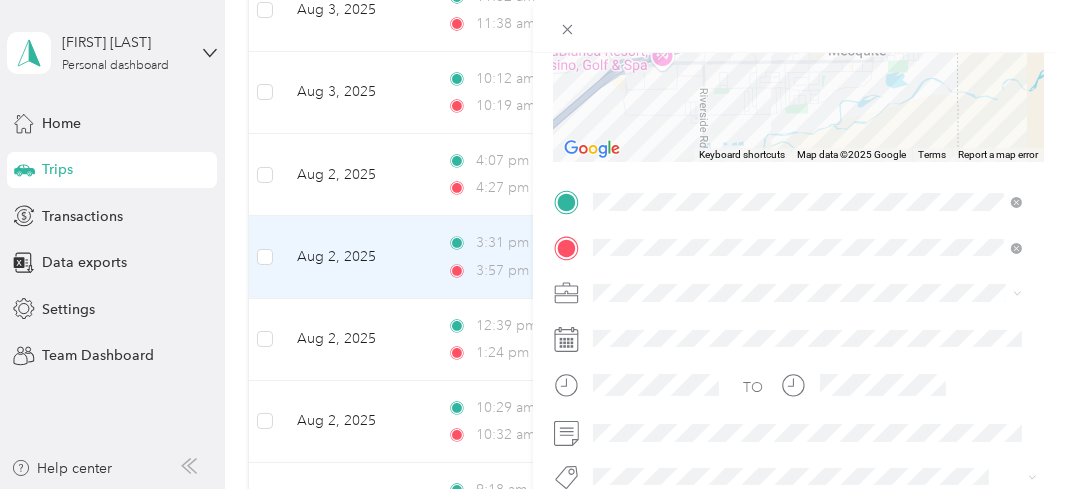 click on "Uber" at bounding box center (616, 72) 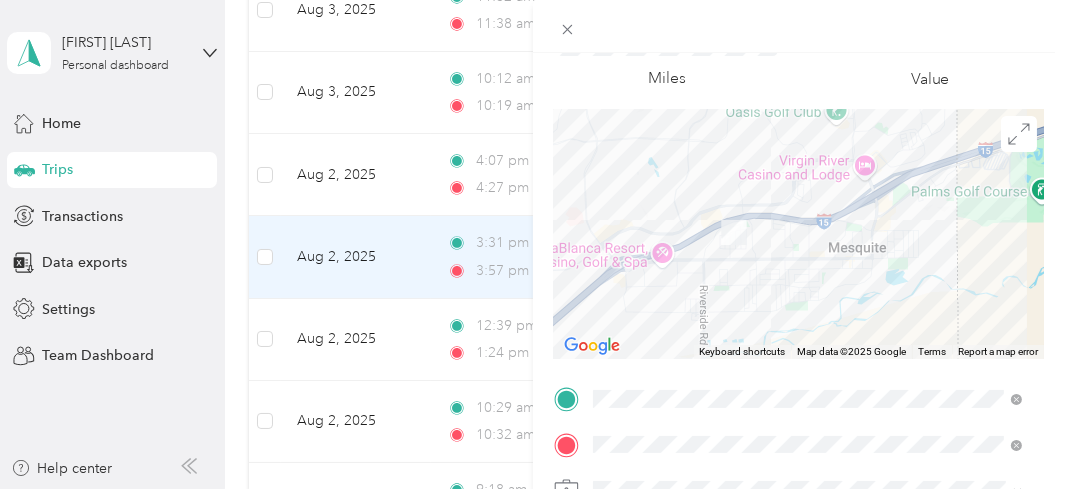 scroll, scrollTop: 0, scrollLeft: 0, axis: both 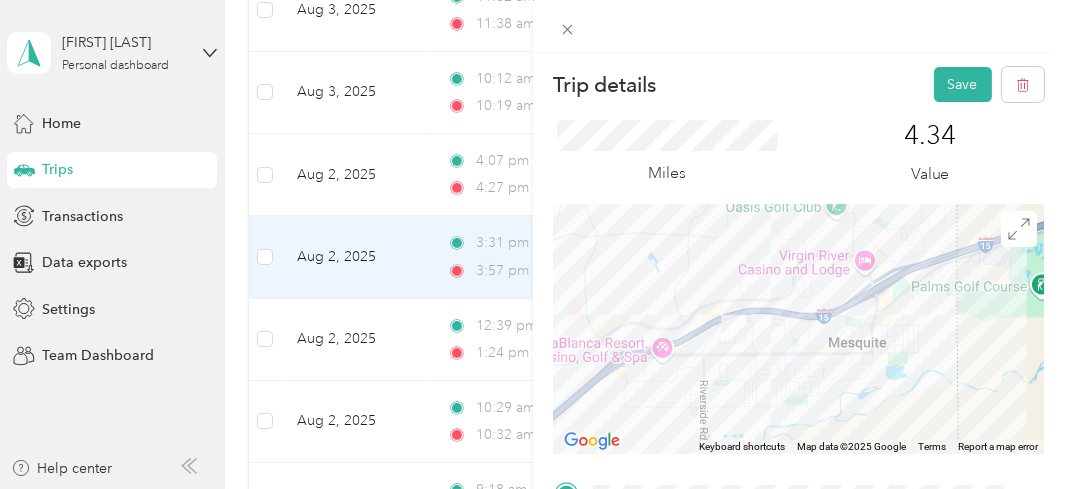 click on "Trip details Save" at bounding box center (799, 84) 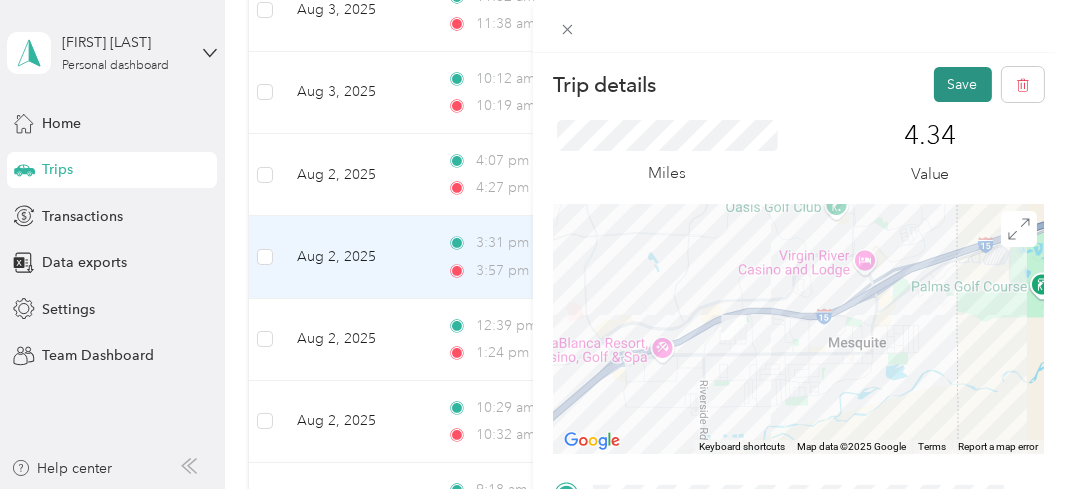 click on "Save" at bounding box center [963, 84] 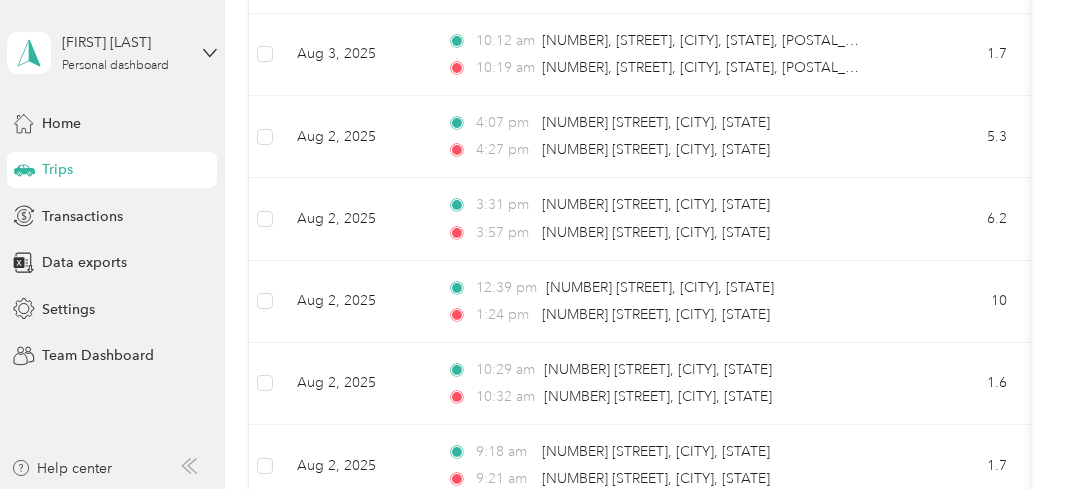 scroll, scrollTop: 973, scrollLeft: 0, axis: vertical 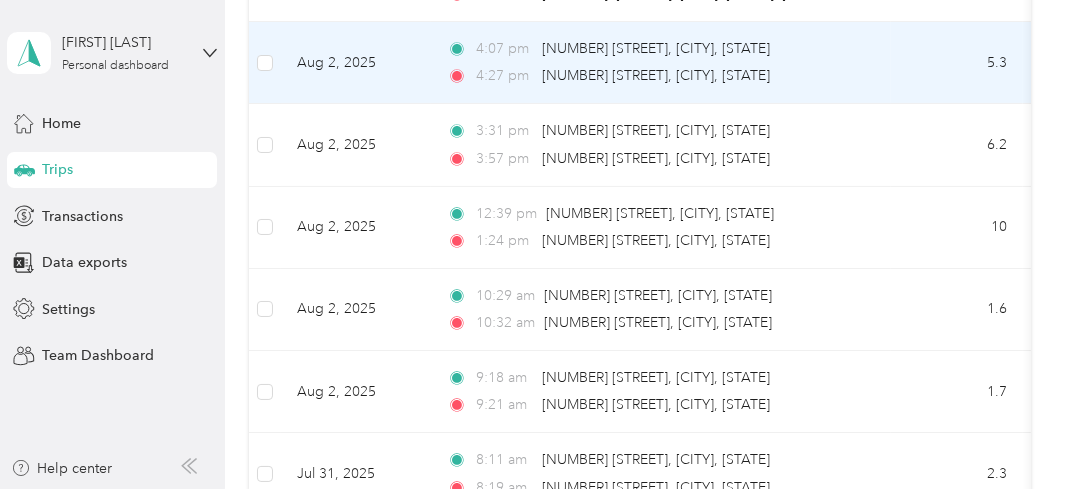 click on "Aug 2, 2025" at bounding box center [356, 63] 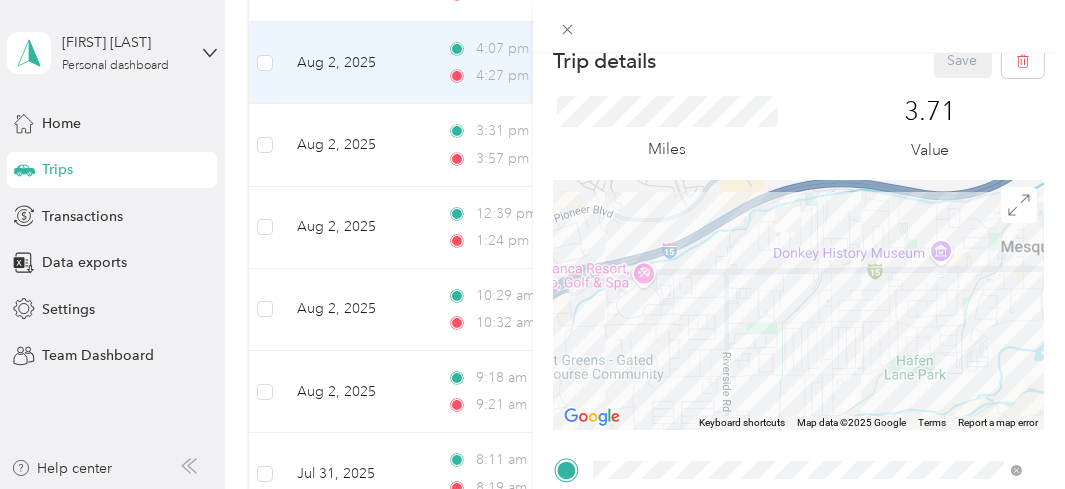 scroll, scrollTop: 0, scrollLeft: 0, axis: both 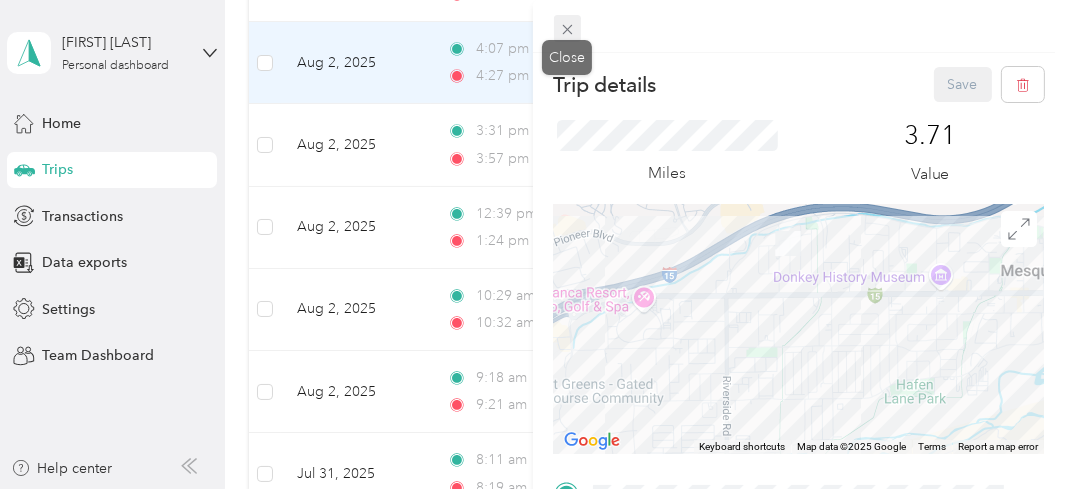 click 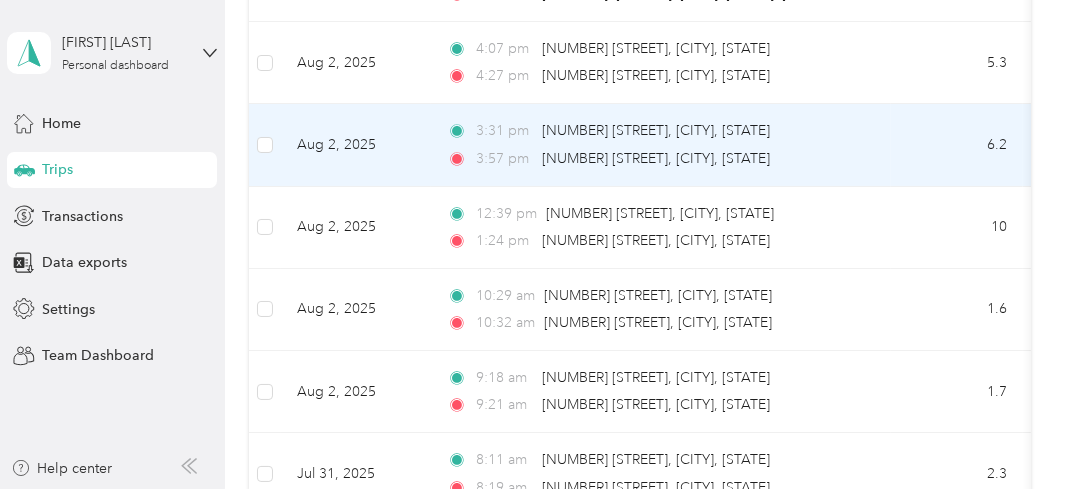 click on "Aug 2, 2025" at bounding box center (356, 145) 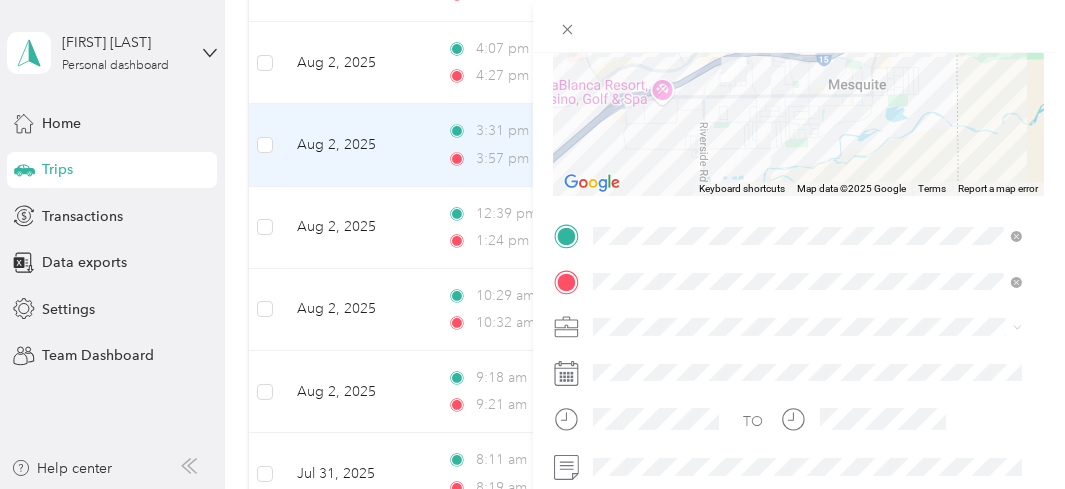 scroll, scrollTop: 262, scrollLeft: 0, axis: vertical 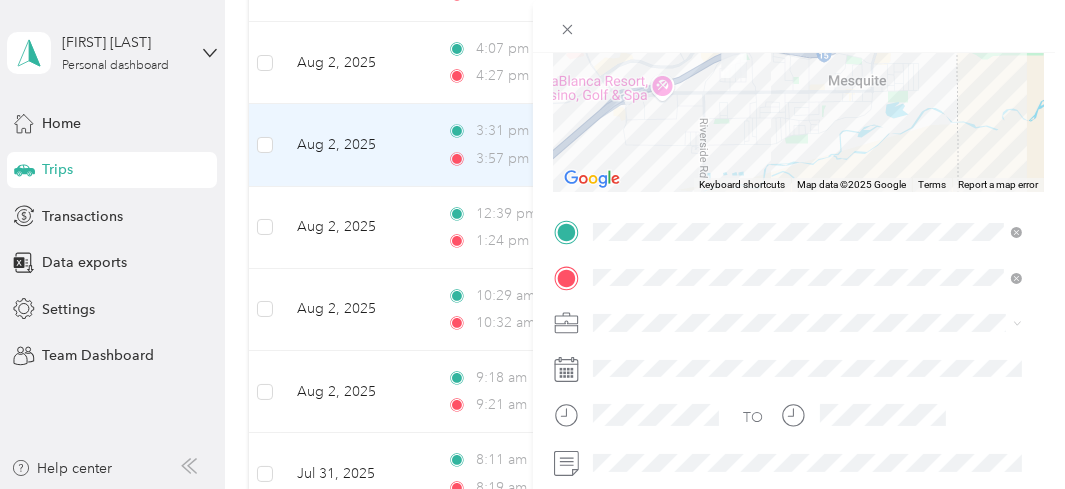 click on "Trip details Save This trip cannot be edited because it is either under review, approved, or paid. Contact your Team Manager to edit it. Miles 4.34 Value  ← Move left → Move right ↑ Move up ↓ Move down + Zoom in - Zoom out Home Jump left by 75% End Jump right by 75% Page Up Jump up by 75% Page Down Jump down by 75% Keyboard shortcuts Map Data Map data ©2025 Google Map data ©2025 Google 1 km  Click to toggle between metric and imperial units Terms Report a map error TO Add photo" at bounding box center (532, 244) 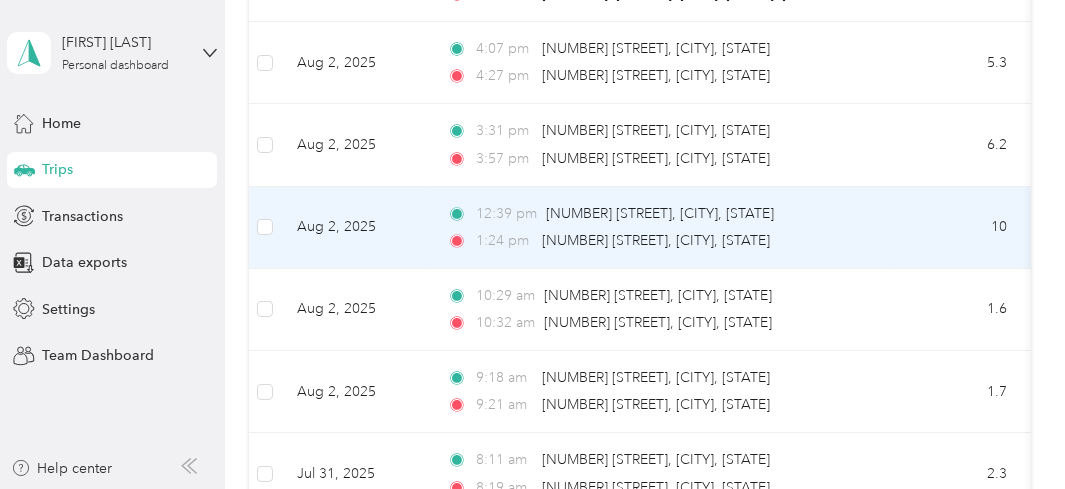 click on "Aug 2, 2025" at bounding box center [356, 228] 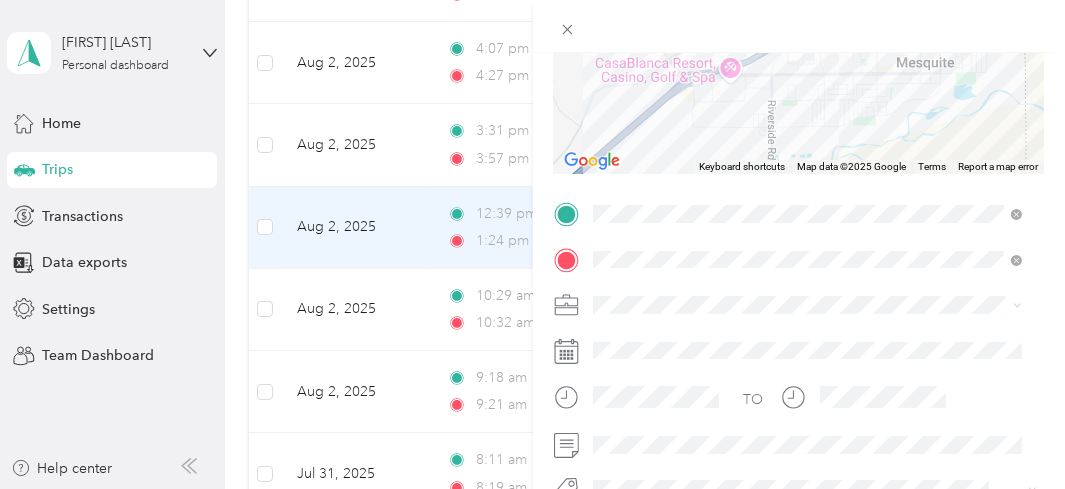 scroll, scrollTop: 283, scrollLeft: 0, axis: vertical 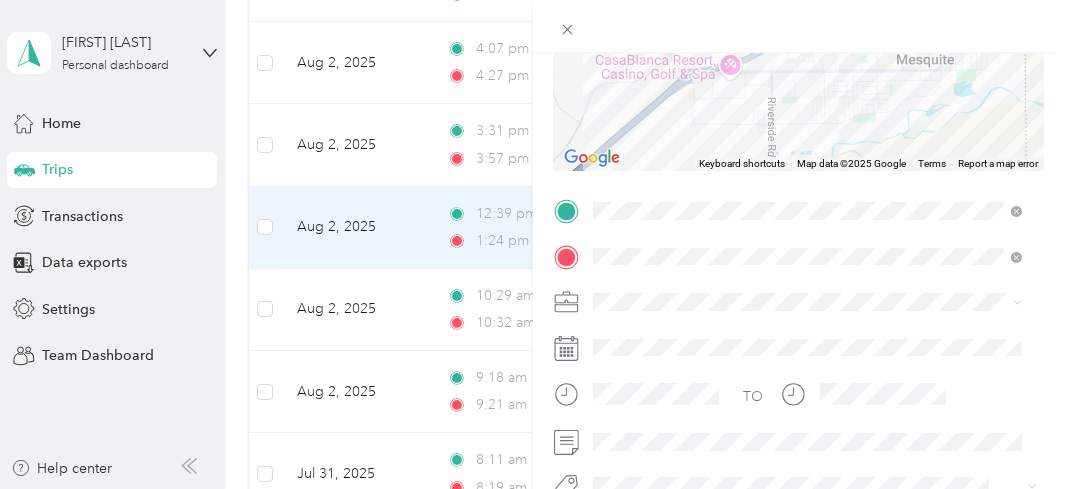 click on "Uber" at bounding box center (616, 82) 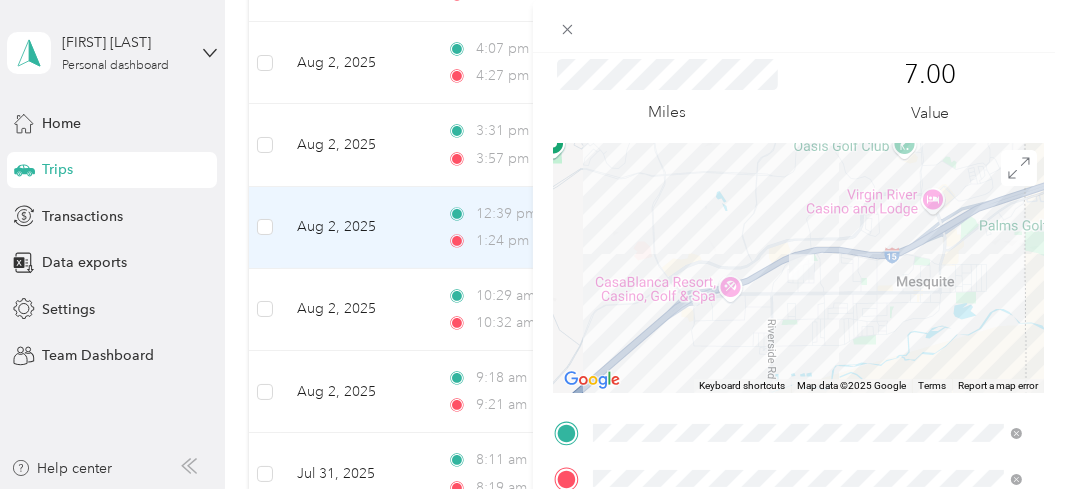 scroll, scrollTop: 0, scrollLeft: 0, axis: both 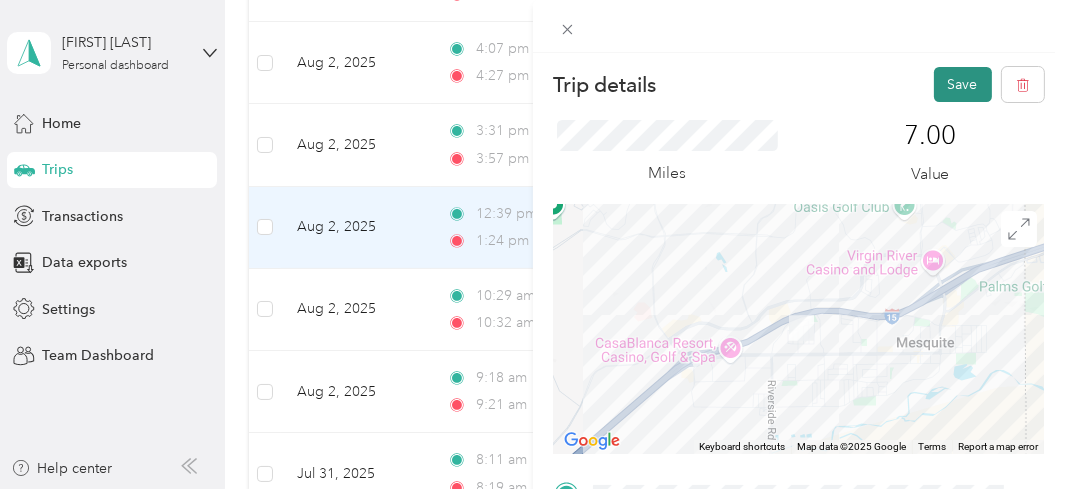 click on "Save" at bounding box center (963, 84) 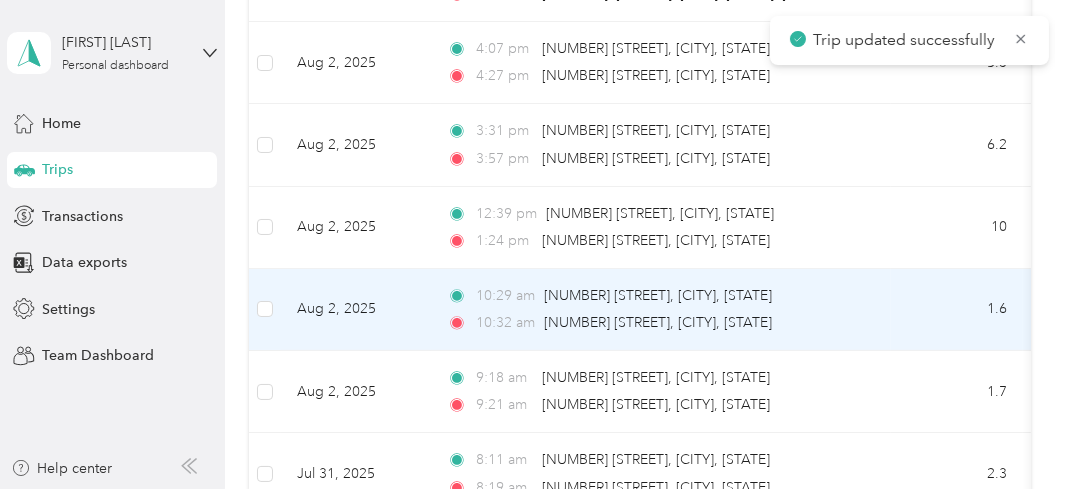 click on "Aug 2, 2025" at bounding box center [356, 310] 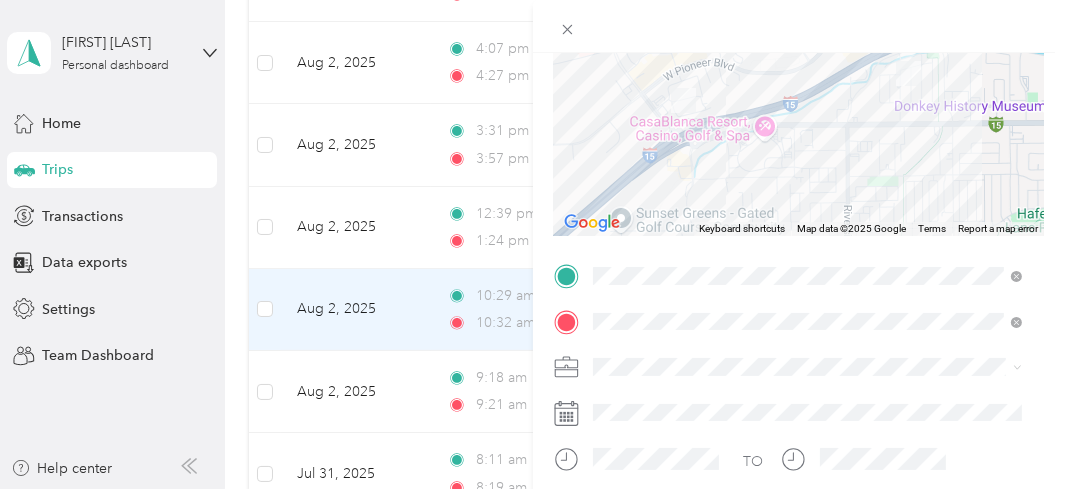 scroll, scrollTop: 255, scrollLeft: 0, axis: vertical 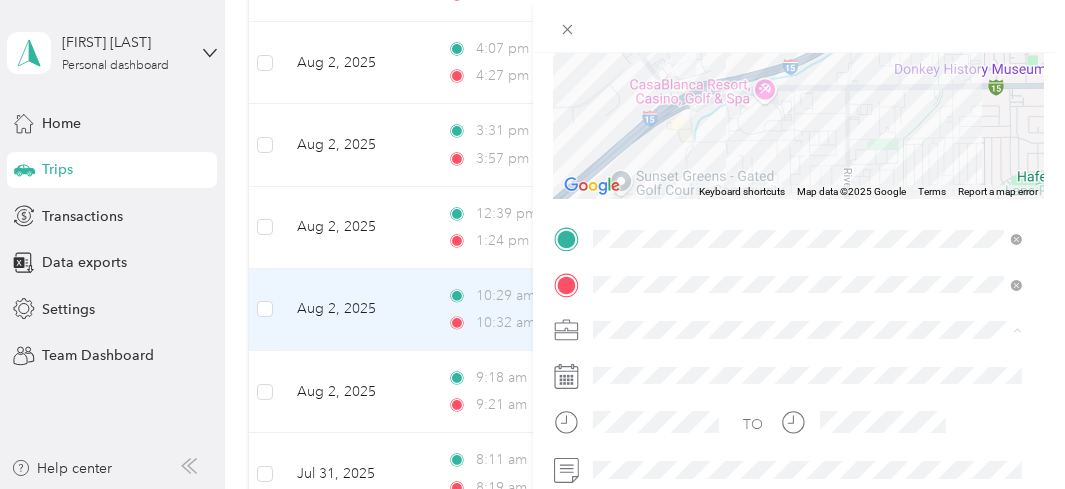 click on "Work" at bounding box center (808, 48) 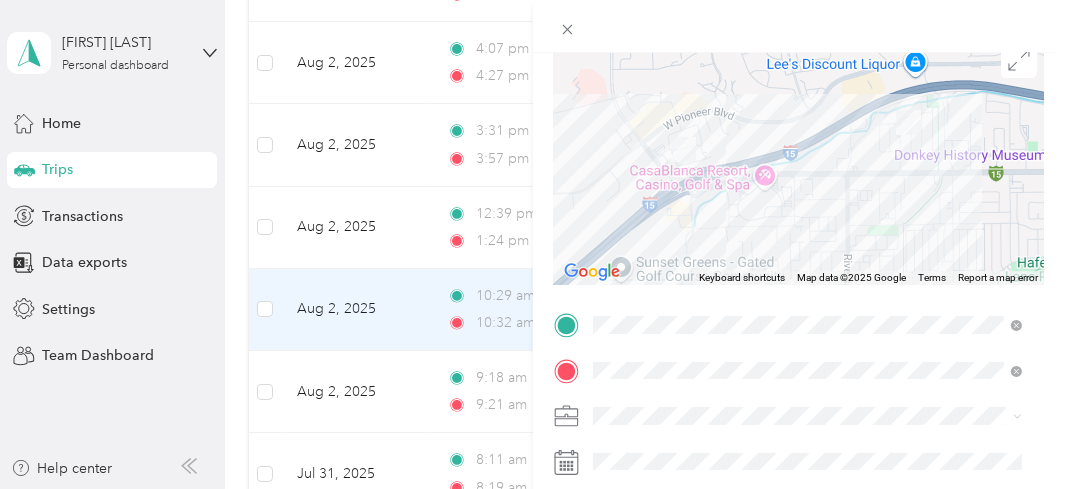 scroll, scrollTop: 0, scrollLeft: 0, axis: both 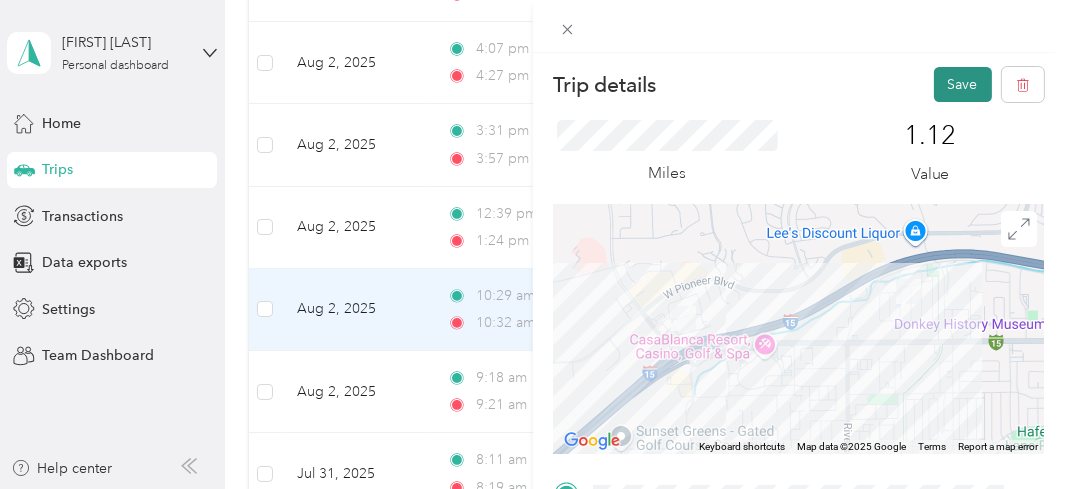 click on "Save" at bounding box center (963, 84) 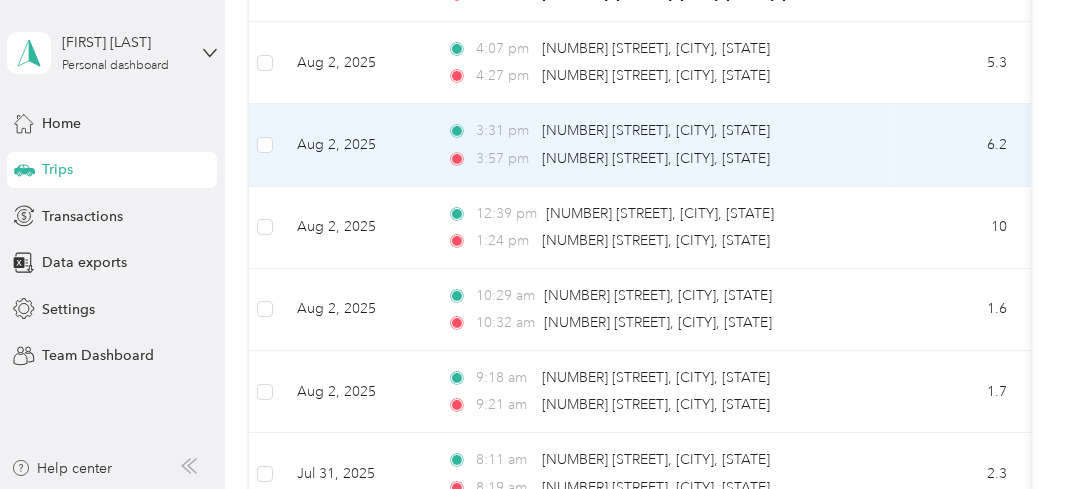 click on "Aug 2, 2025" at bounding box center [356, 145] 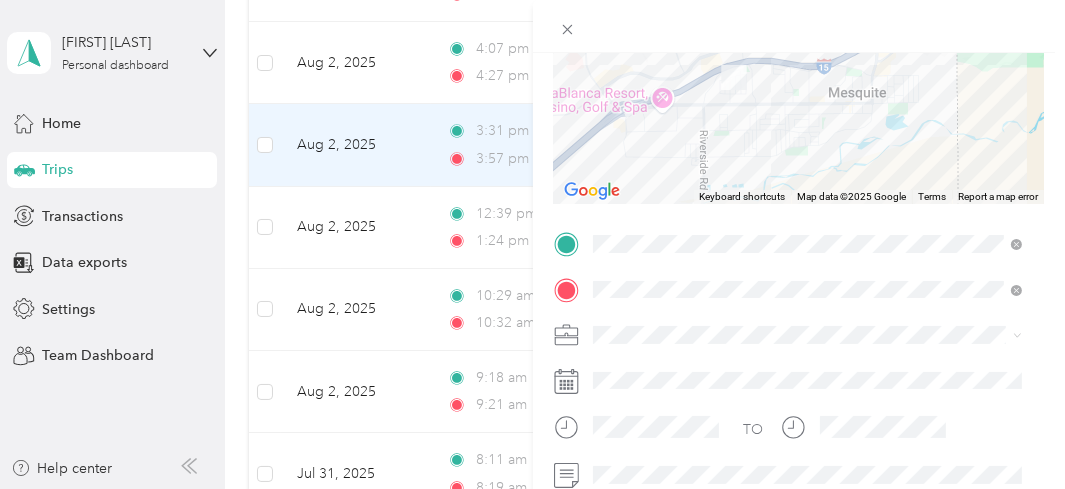 scroll, scrollTop: 0, scrollLeft: 0, axis: both 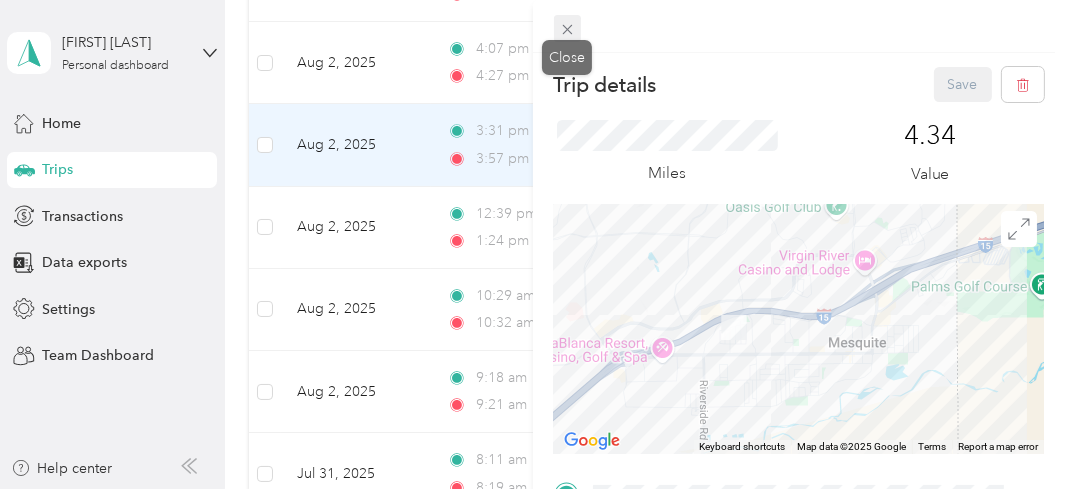 click 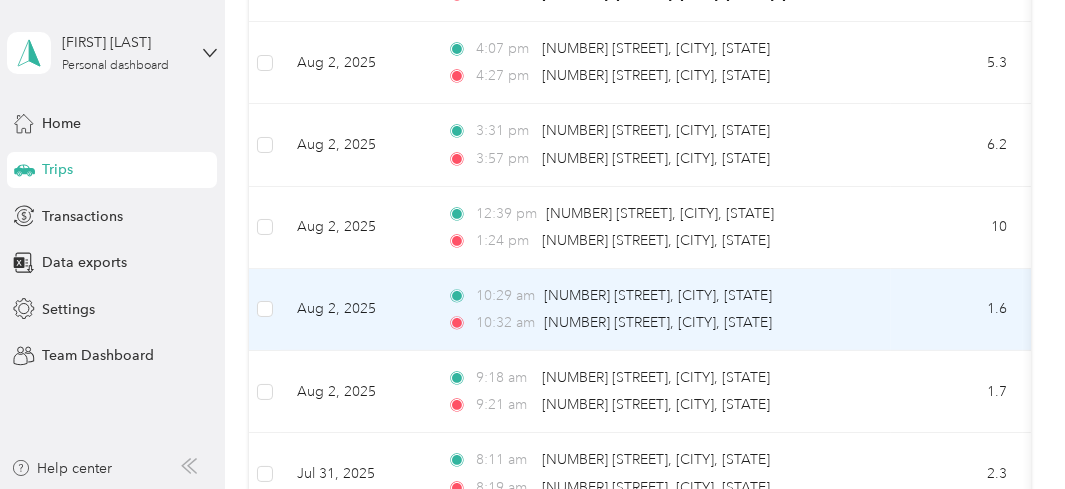 click on "Aug 2, 2025" at bounding box center (356, 310) 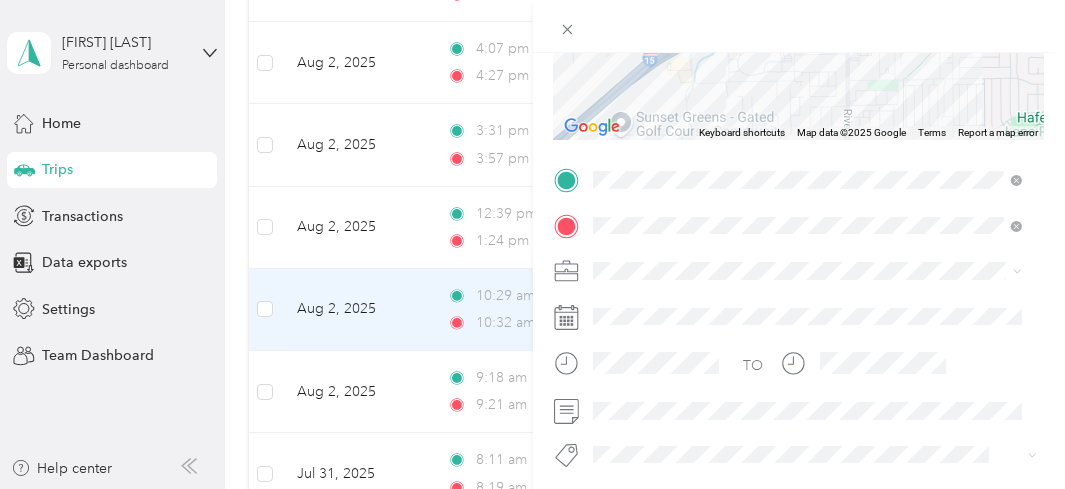 scroll, scrollTop: 350, scrollLeft: 0, axis: vertical 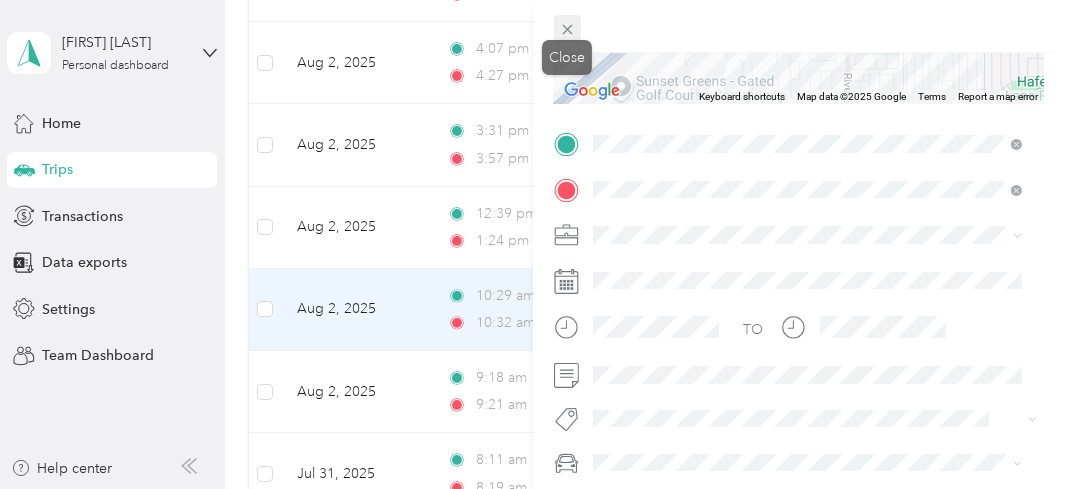 click 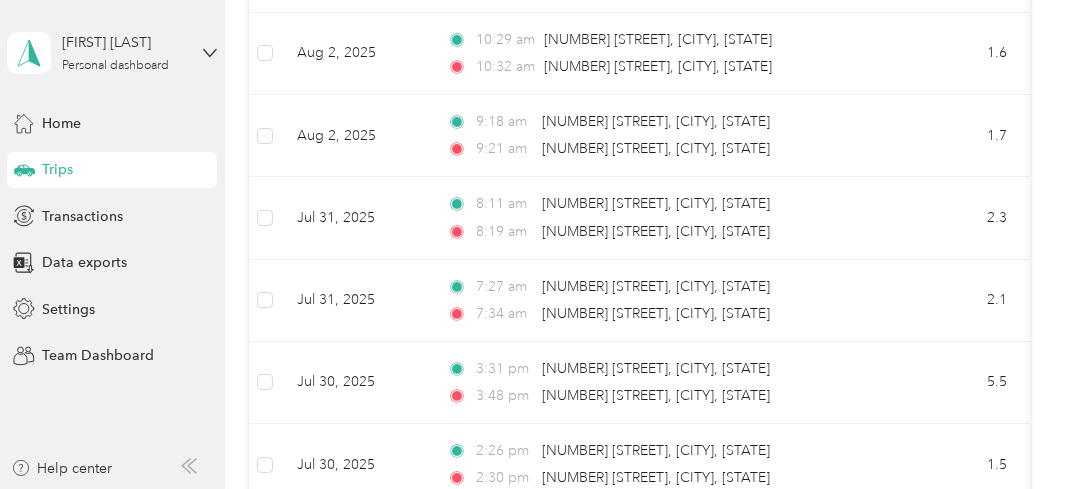 scroll, scrollTop: 1236, scrollLeft: 0, axis: vertical 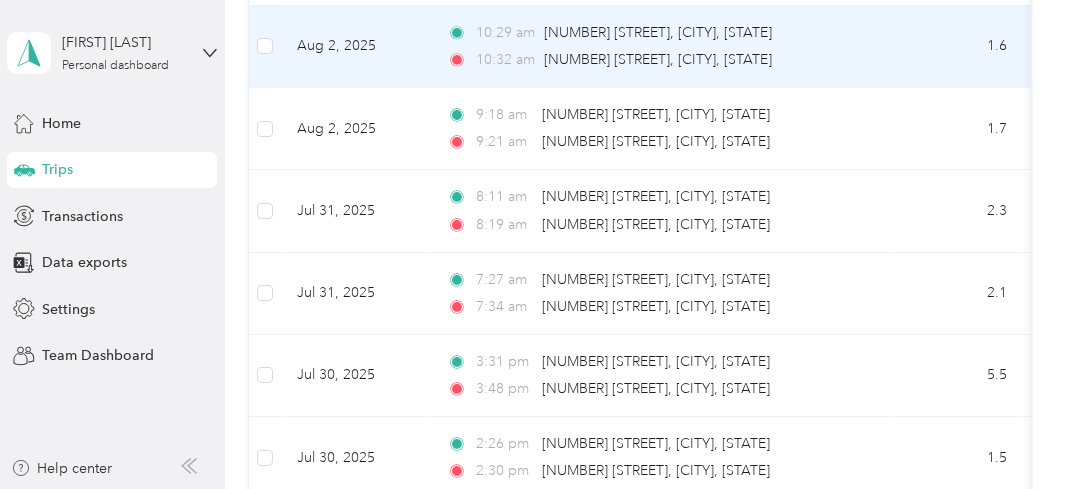 click on "Aug 2, 2025" at bounding box center [356, 47] 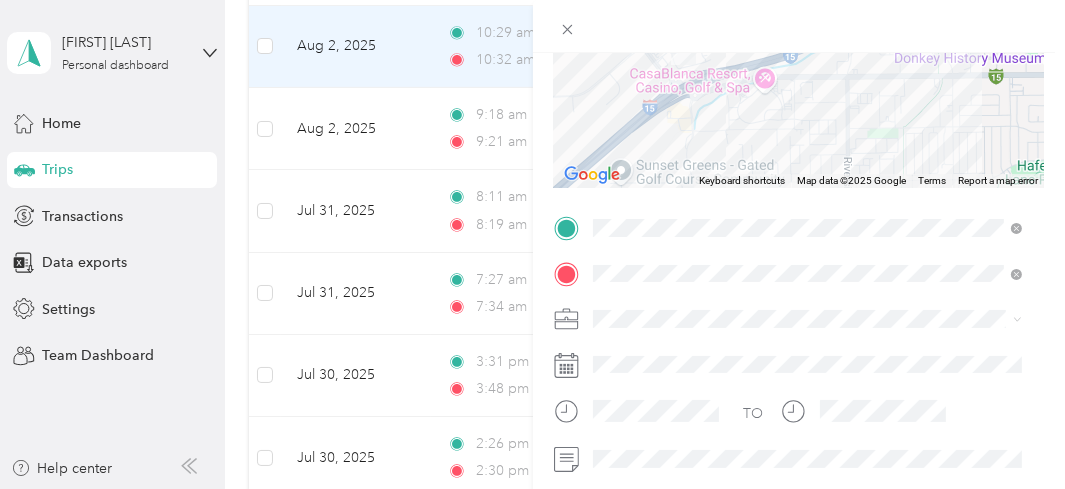 scroll, scrollTop: 289, scrollLeft: 0, axis: vertical 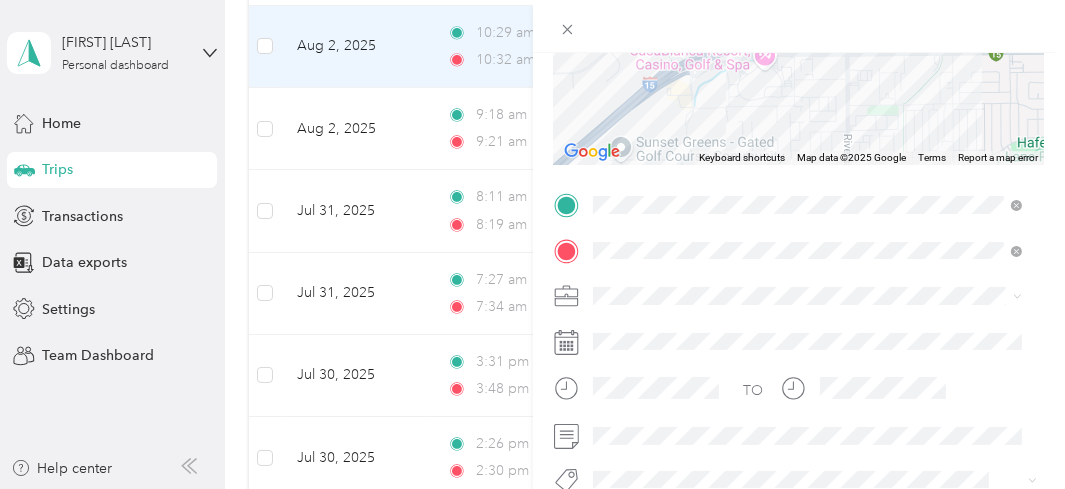 click on "Trip details Save This trip cannot be edited because it is either under review, approved, or paid. Contact your Team Manager to edit it. Miles 1.12 Value  ← Move left → Move right ↑ Move up ↓ Move down + Zoom in - Zoom out Home Jump left by 75% End Jump right by 75% Page Up Jump up by 75% Page Down Jump down by 75% Keyboard shortcuts Map Data Map data ©2025 Google Map data ©2025 Google 500 m  Click to toggle between metric and imperial units Terms Report a map error TO Add photo" at bounding box center (532, 244) 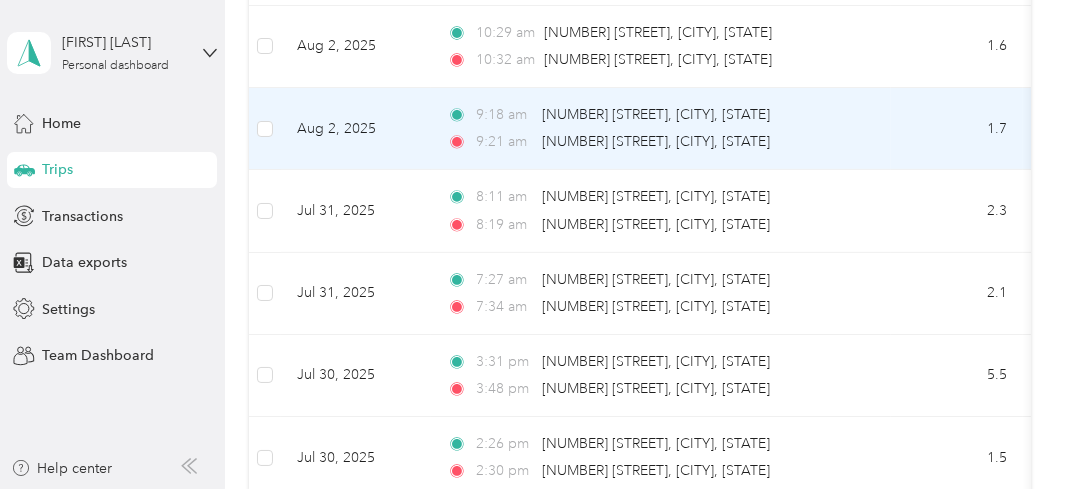 click on "Aug 2, 2025" at bounding box center [356, 129] 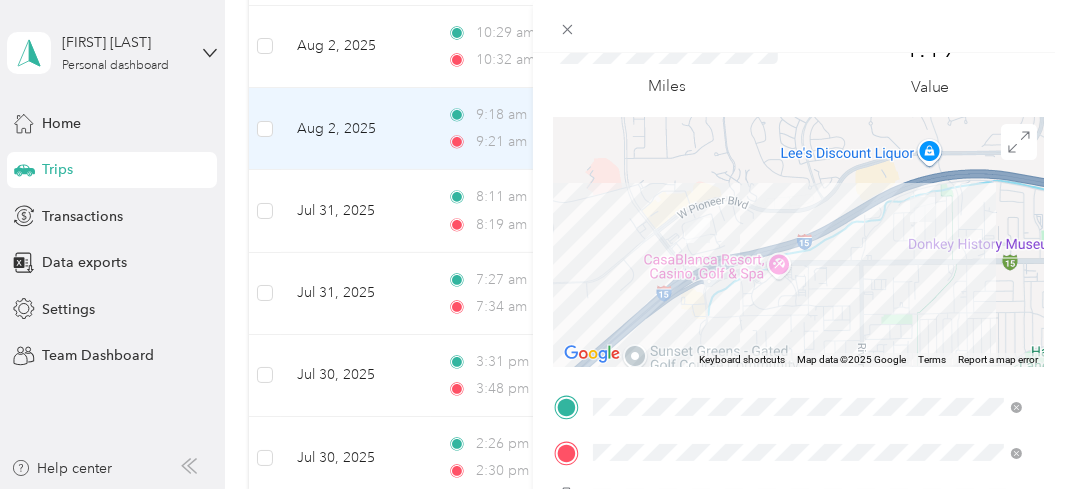 scroll, scrollTop: 168, scrollLeft: 0, axis: vertical 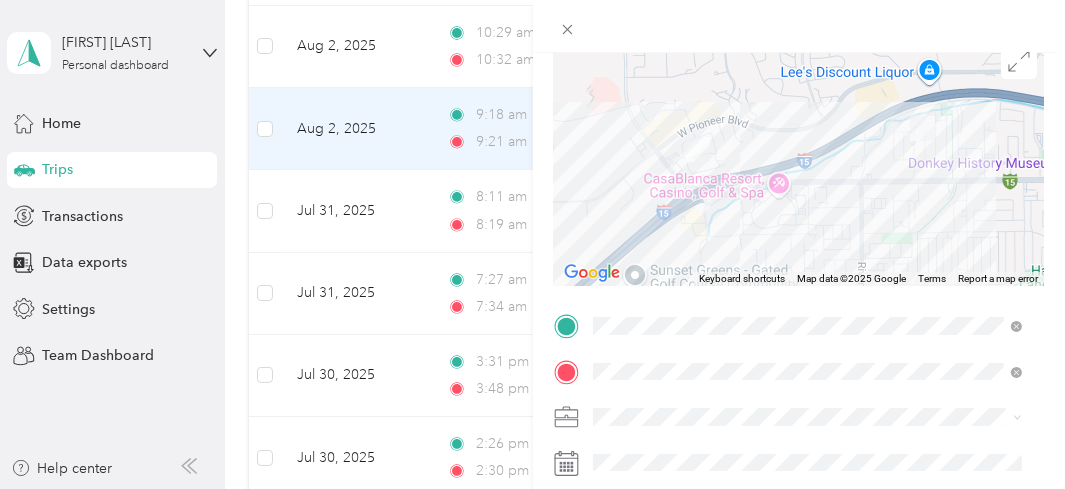 click on "Work Related" at bounding box center (808, 236) 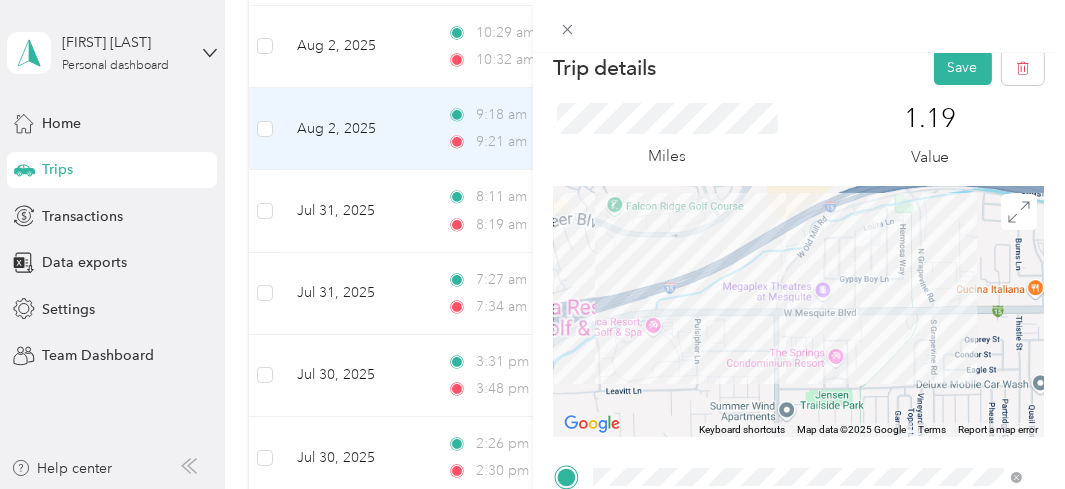 scroll, scrollTop: 0, scrollLeft: 0, axis: both 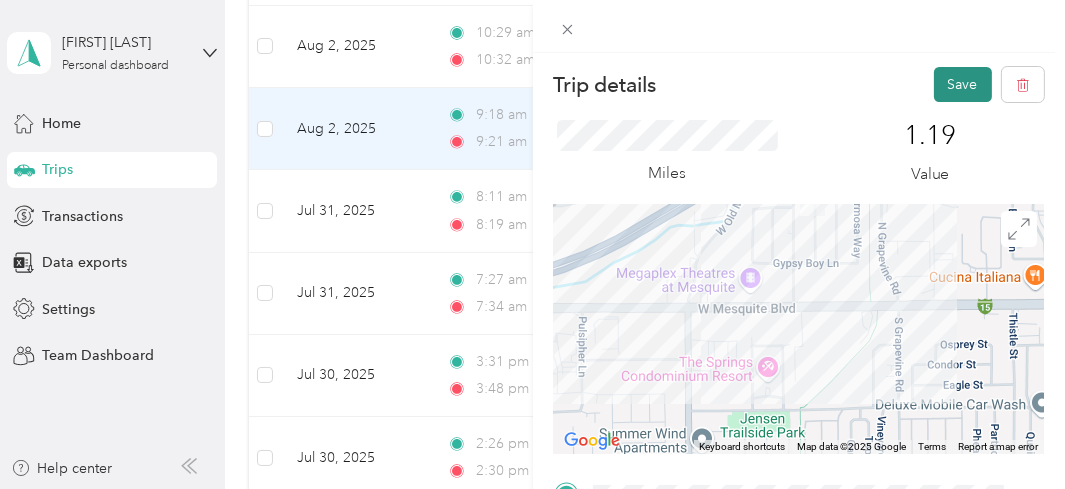 click on "Save" at bounding box center [963, 84] 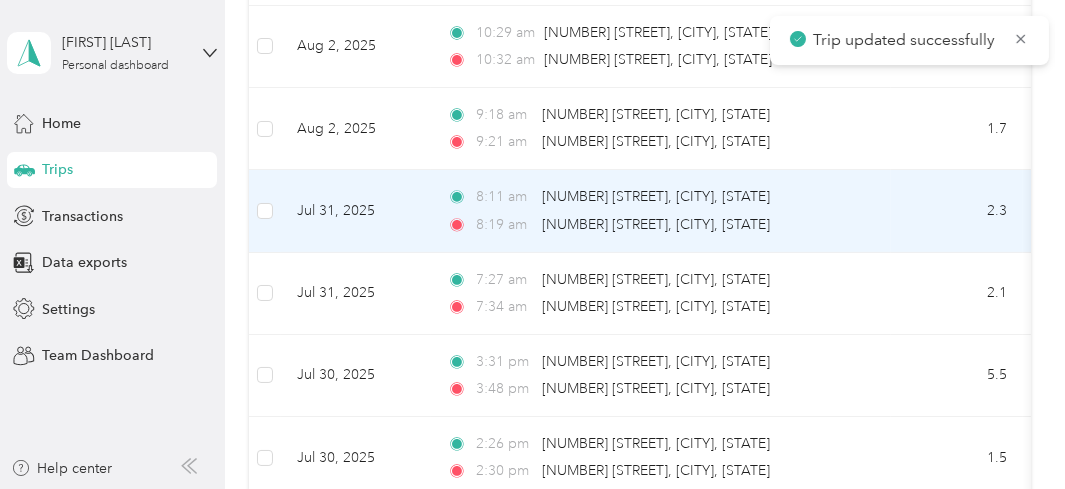 click on "Jul 31, 2025" at bounding box center (356, 211) 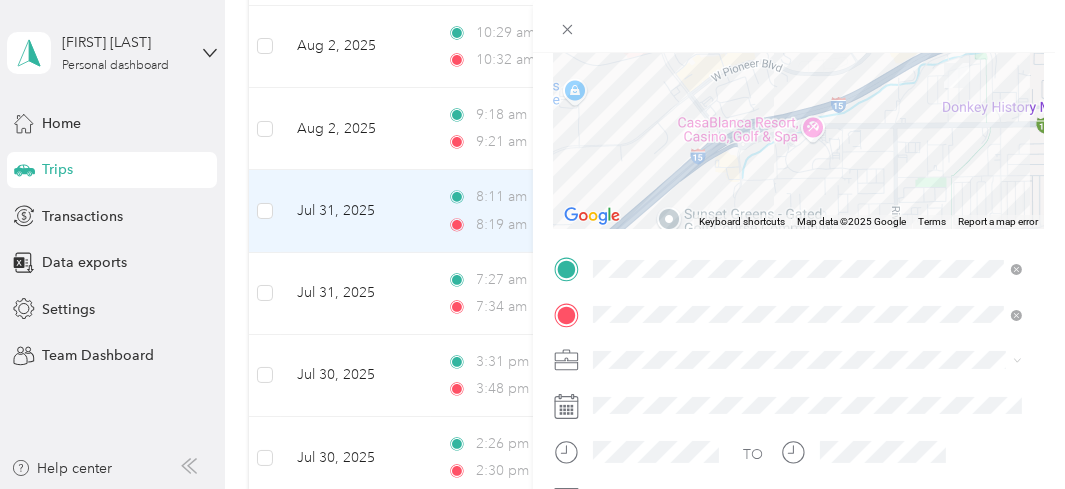 scroll, scrollTop: 234, scrollLeft: 0, axis: vertical 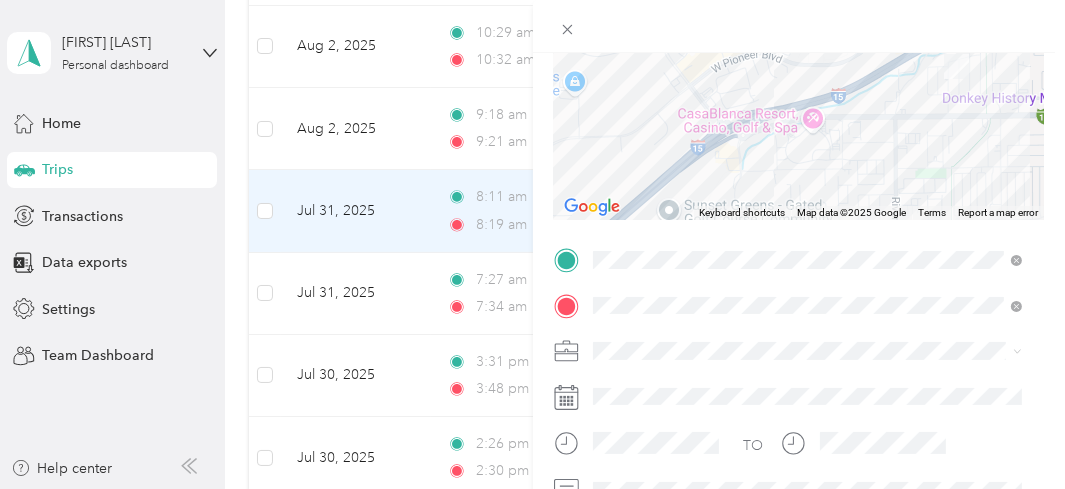 click on "Work Related" at bounding box center [808, 165] 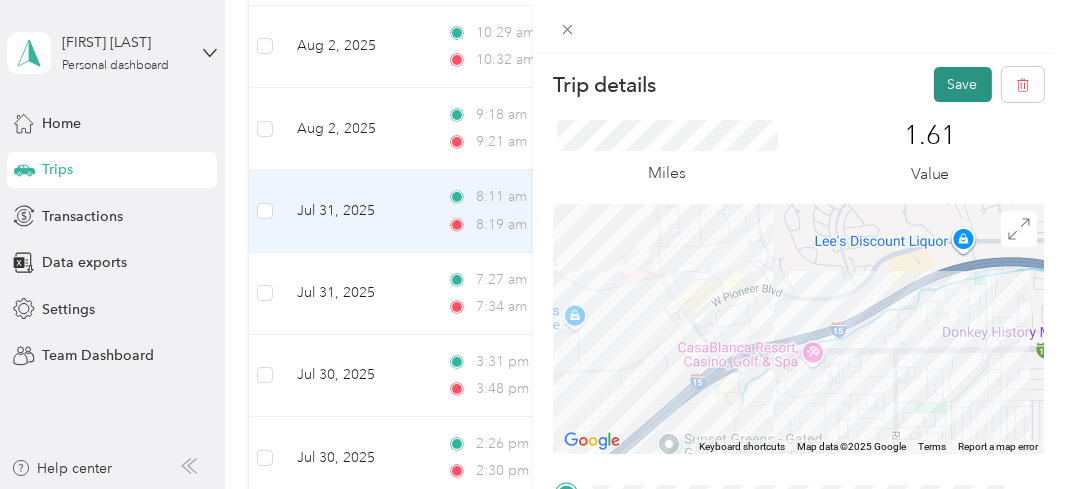 click on "Save" at bounding box center (963, 84) 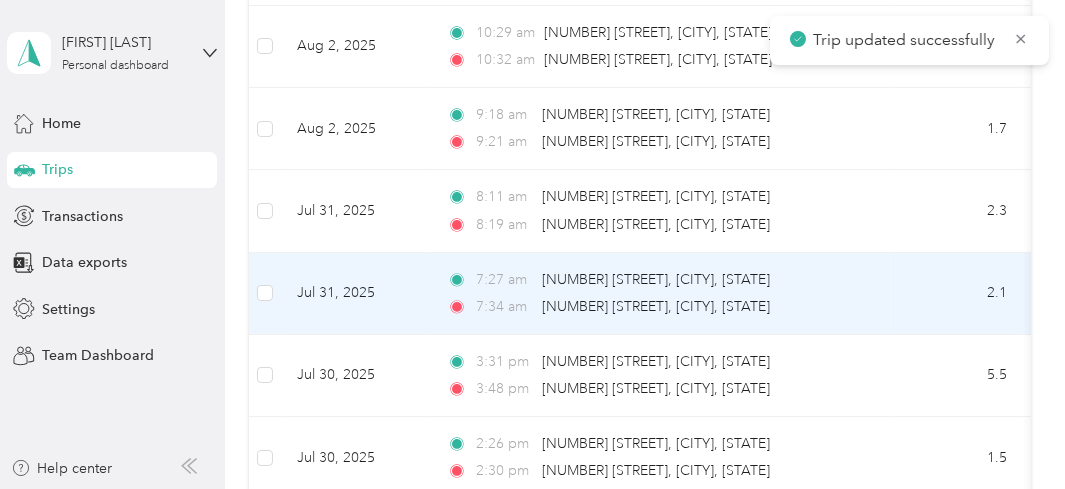 click on "Jul 31, 2025" at bounding box center [356, 294] 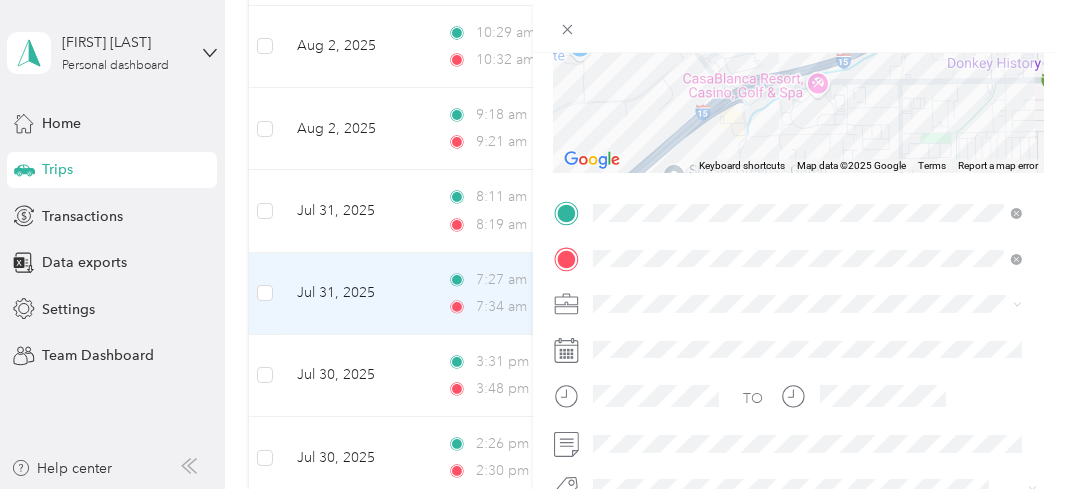 scroll, scrollTop: 284, scrollLeft: 0, axis: vertical 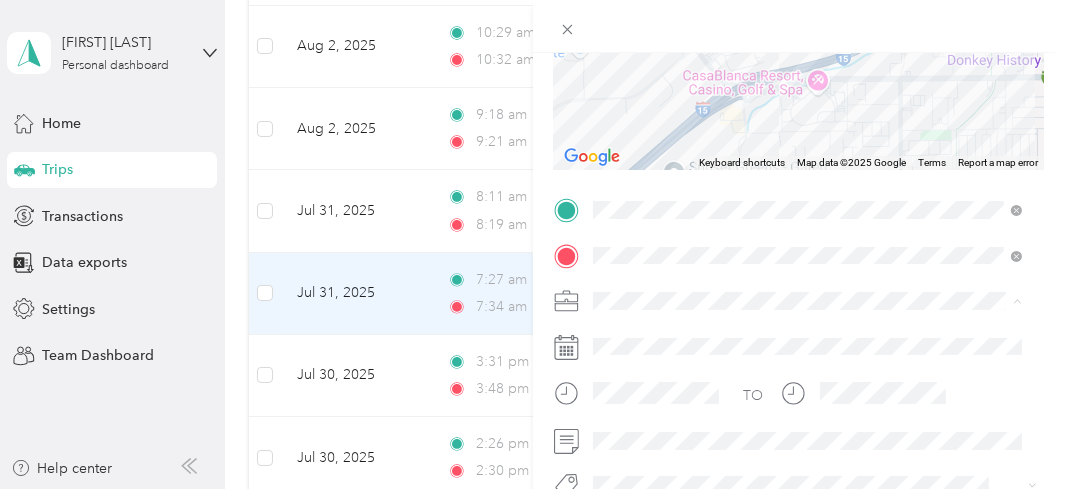 click on "Work" at bounding box center (808, 19) 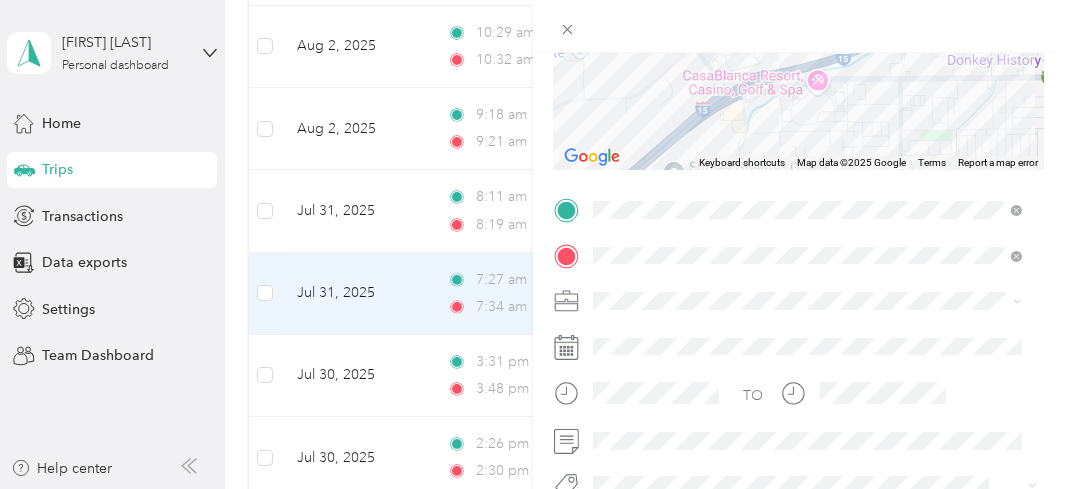 scroll, scrollTop: 0, scrollLeft: 0, axis: both 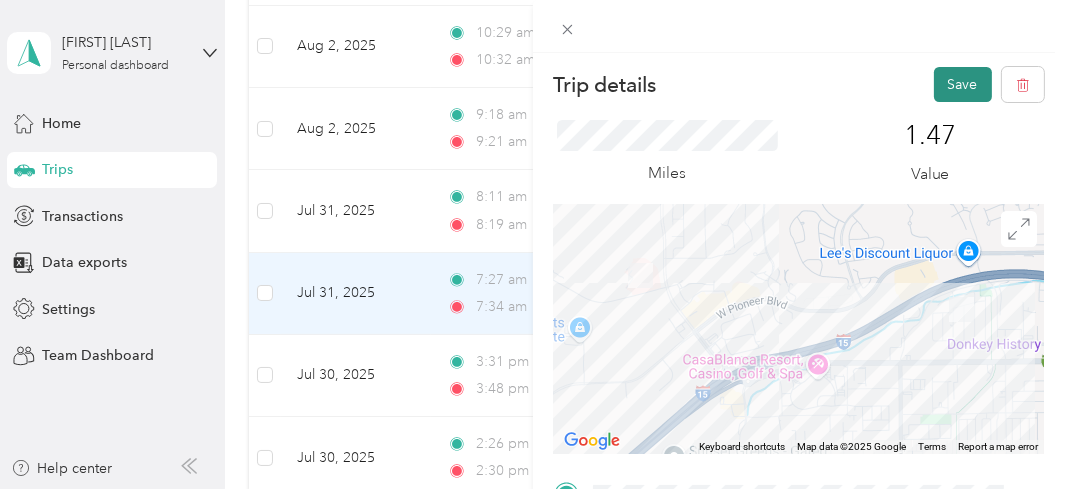 click on "Save" at bounding box center [963, 84] 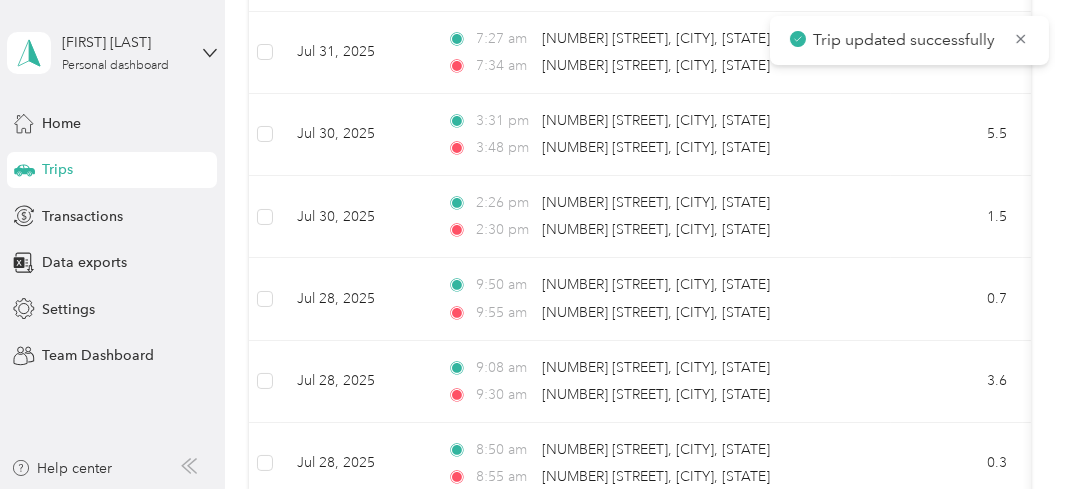 scroll, scrollTop: 1507, scrollLeft: 0, axis: vertical 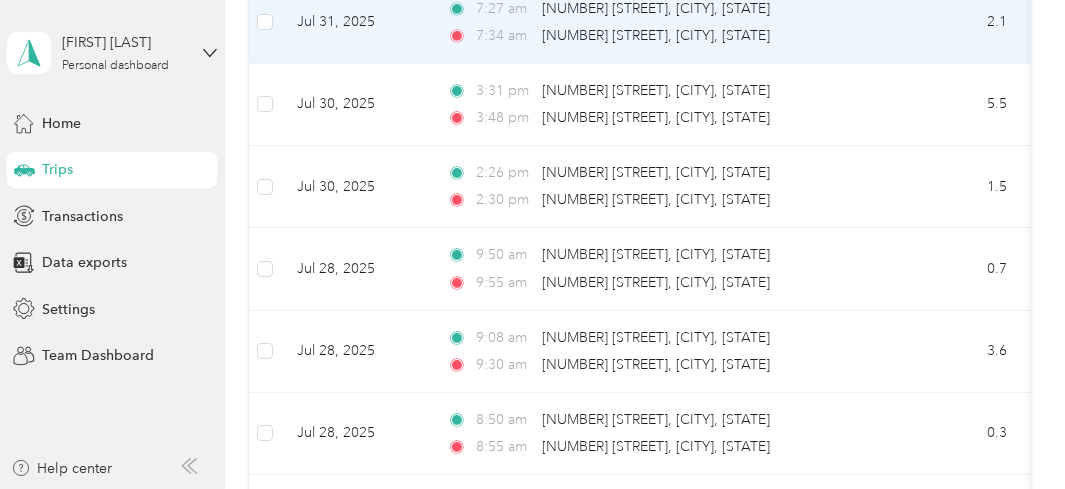 click on "Jul 31, 2025" at bounding box center [356, 23] 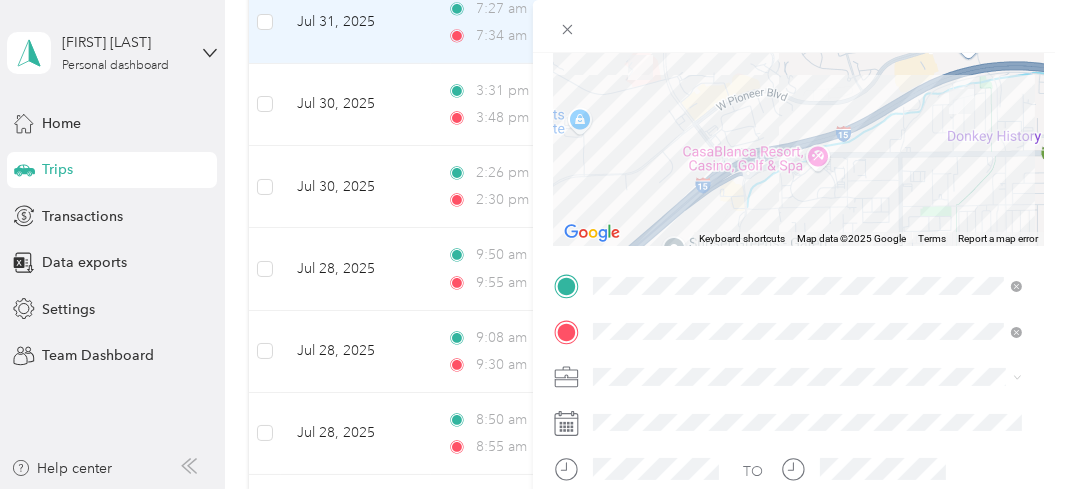 scroll, scrollTop: 218, scrollLeft: 0, axis: vertical 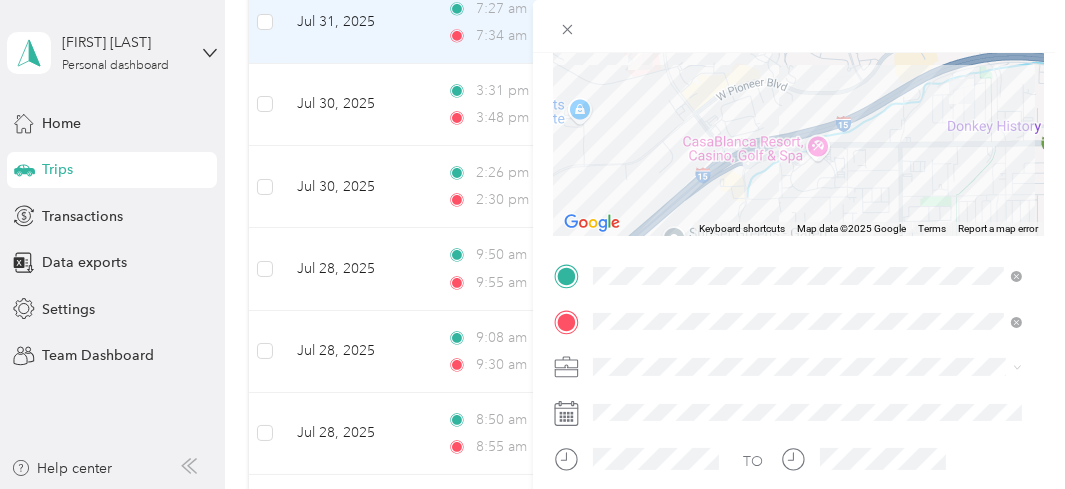 click on "Trip details Save This trip cannot be edited because it is either under review, approved, or paid. Contact your Team Manager to edit it. Miles 1.47 Value  ← Move left → Move right ↑ Move up ↓ Move down + Zoom in - Zoom out Home Jump left by 75% End Jump right by 75% Page Up Jump up by 75% Page Down Jump down by 75% Keyboard shortcuts Map Data Map data ©2025 Google Map data ©2025 Google 500 m  Click to toggle between metric and imperial units Terms Report a map error TO Add photo" at bounding box center (532, 244) 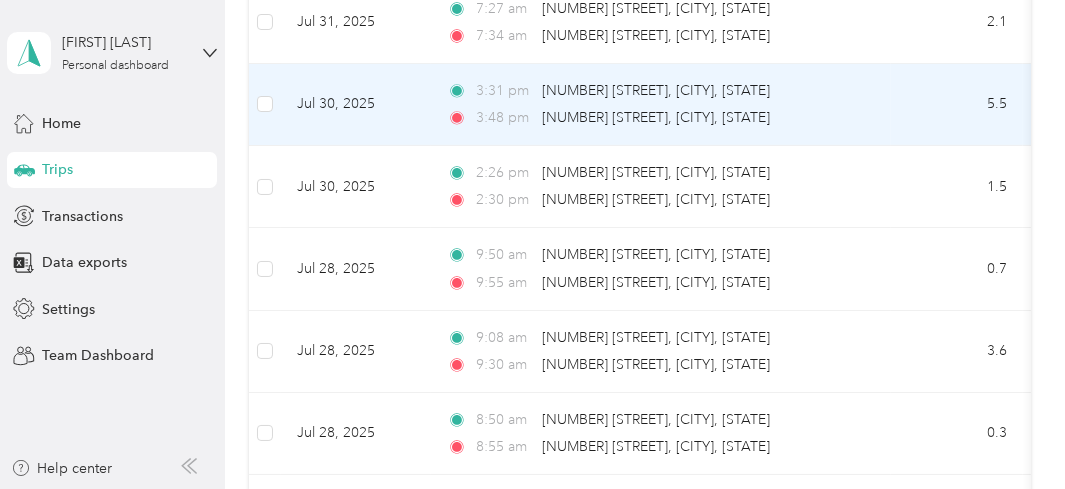click on "Jul 30, 2025" at bounding box center [356, 105] 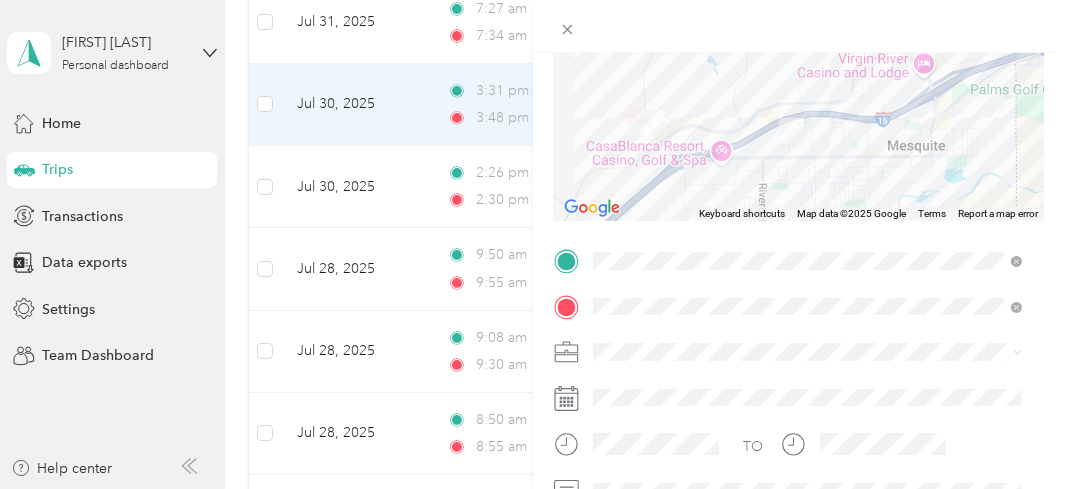 scroll, scrollTop: 236, scrollLeft: 0, axis: vertical 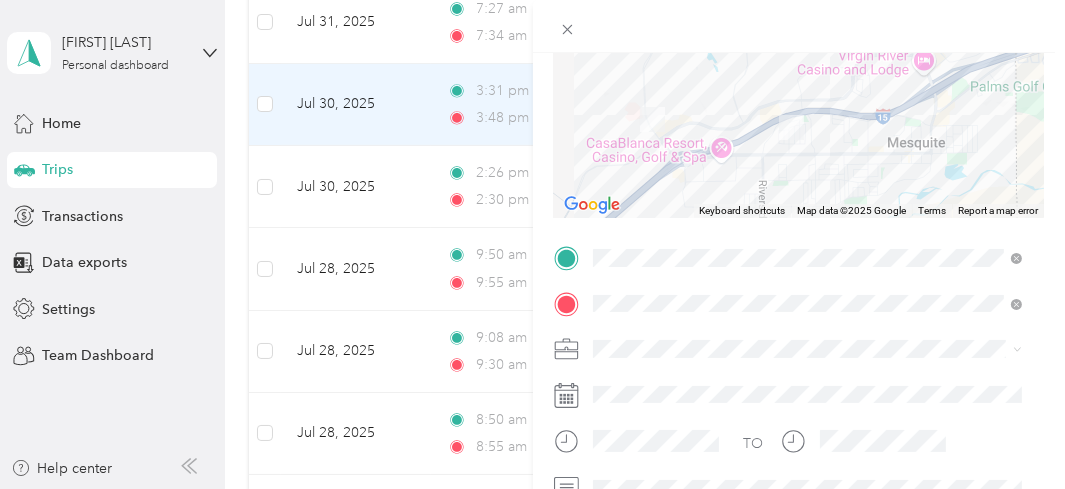 click on "Work" at bounding box center (808, 59) 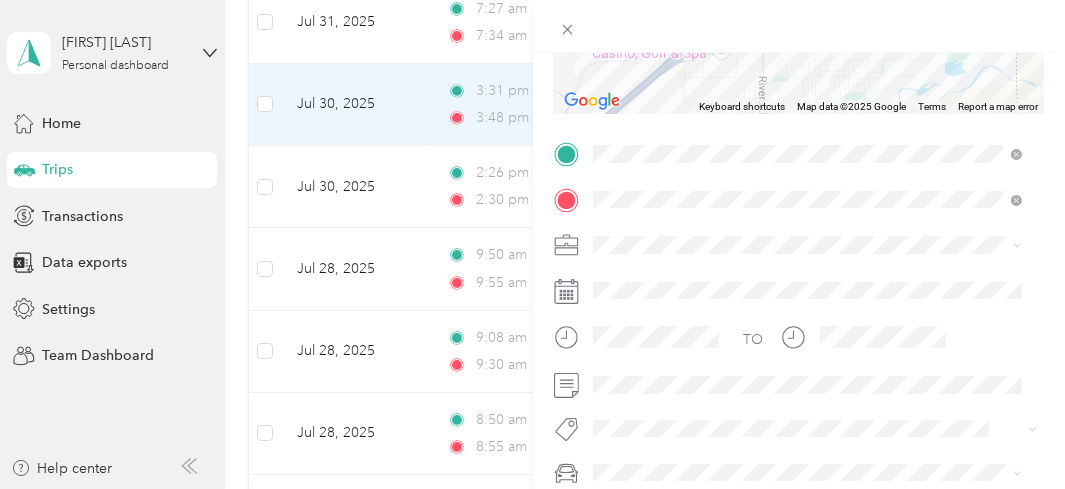 scroll, scrollTop: 0, scrollLeft: 0, axis: both 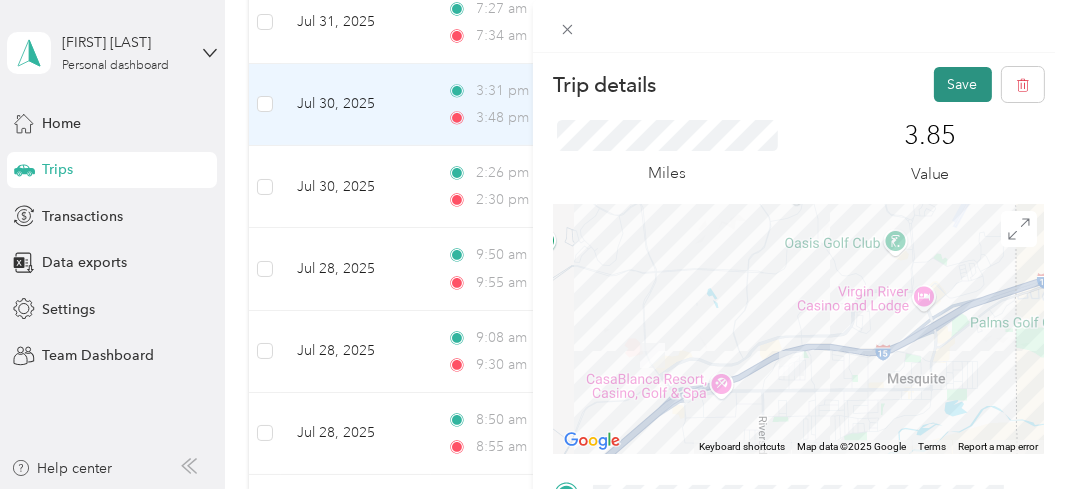 click on "Save" at bounding box center [963, 84] 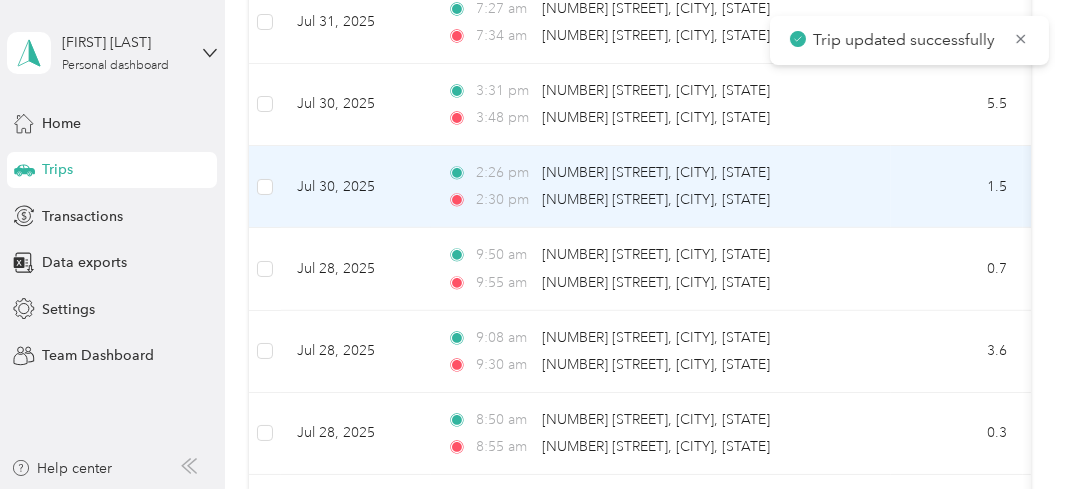 click on "Jul 30, 2025" at bounding box center [356, 187] 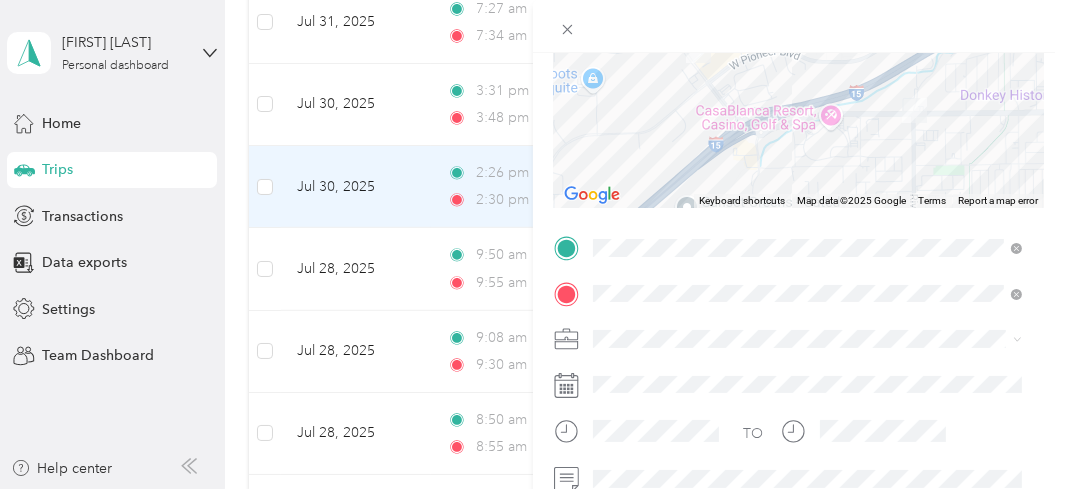 scroll, scrollTop: 249, scrollLeft: 0, axis: vertical 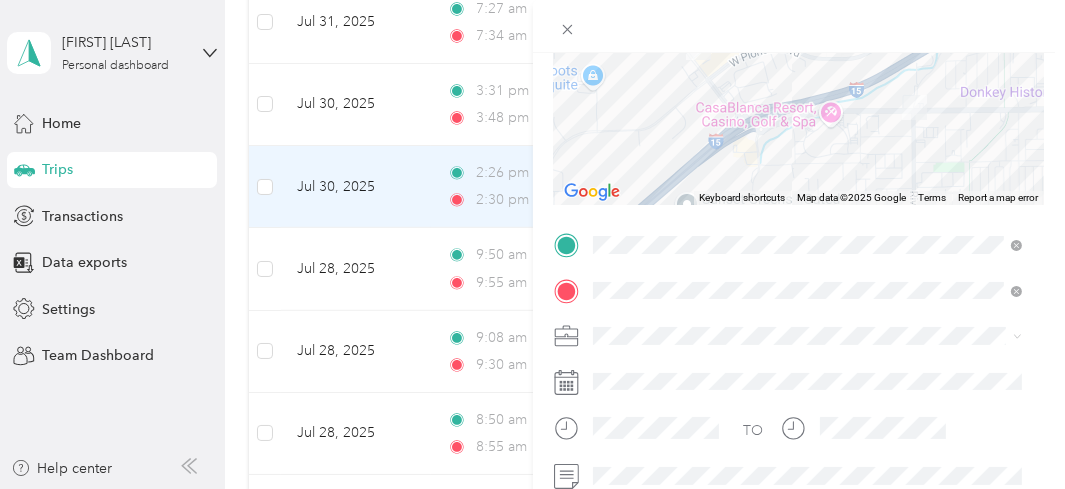 click on "Work Personal Uber Work Related Primerica Other Charity Medical Moving Commute" at bounding box center (808, 167) 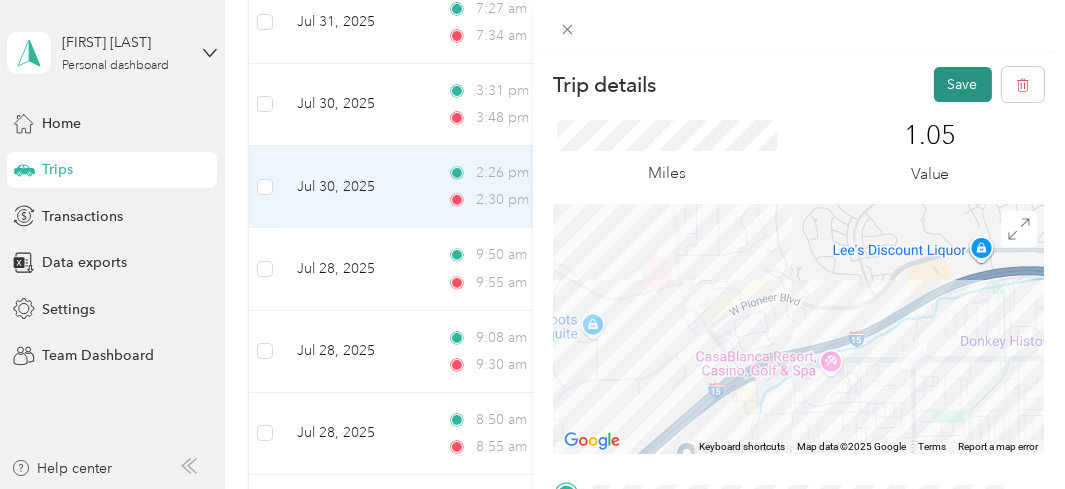 click on "Save" at bounding box center (963, 84) 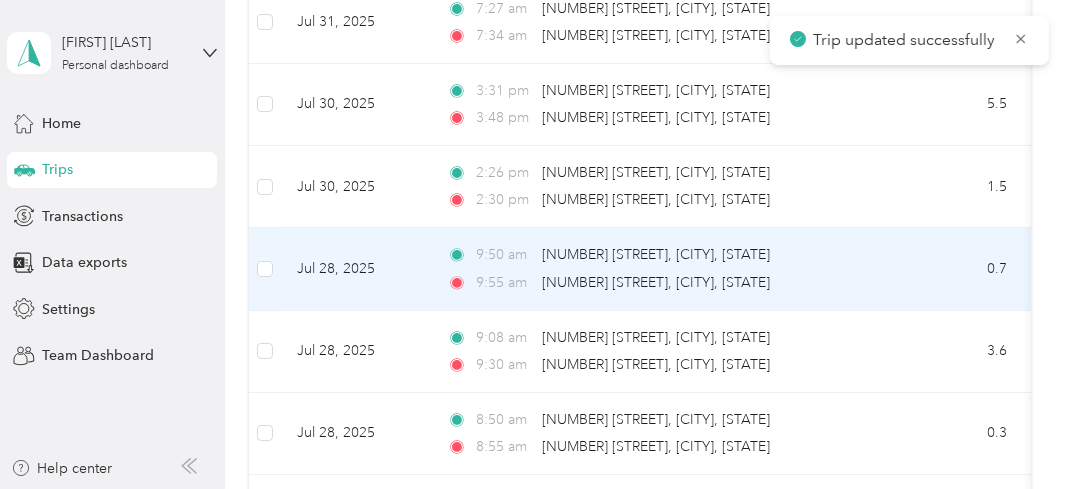 click on "Jul 28, 2025" at bounding box center [356, 269] 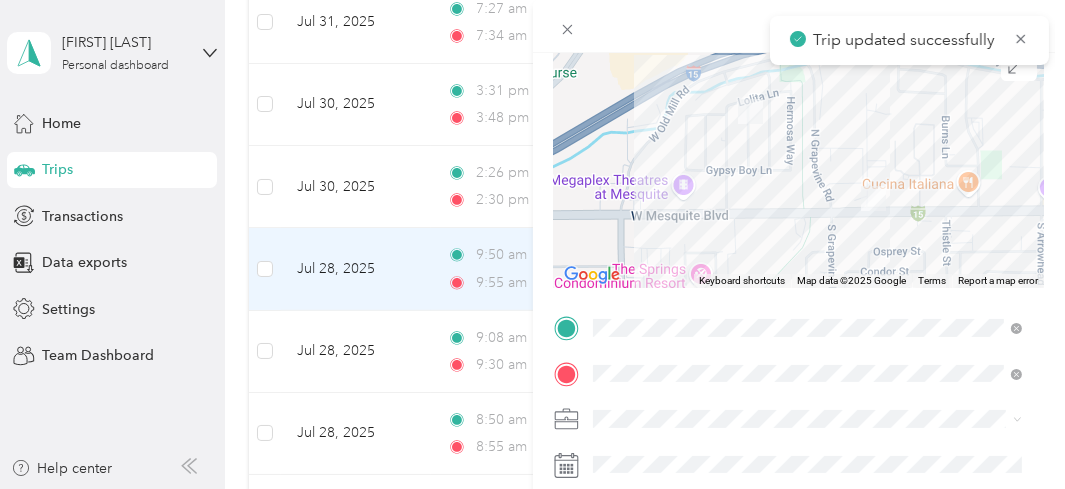 scroll, scrollTop: 174, scrollLeft: 0, axis: vertical 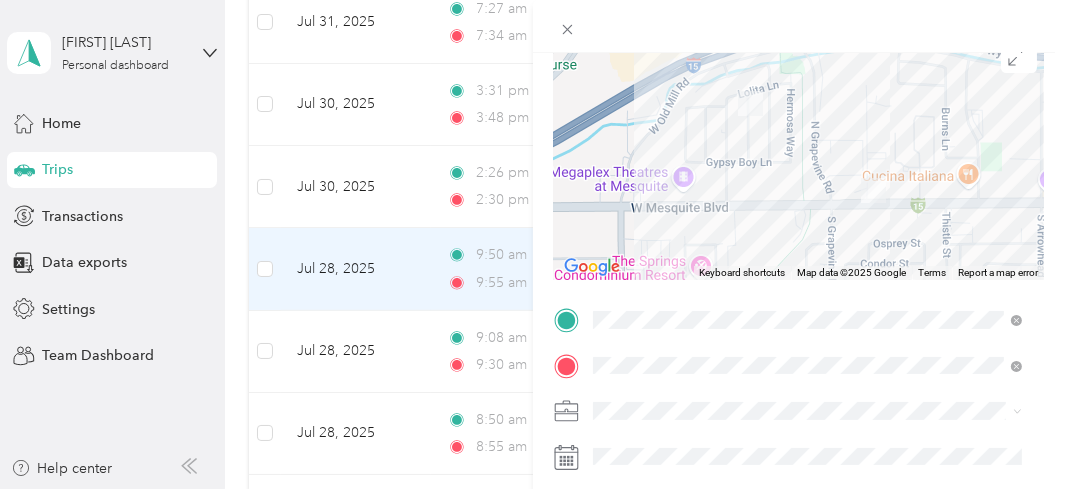 click on "Work Personal Uber Work Related Primerica Other Charity Medical Moving Commute" at bounding box center (808, 248) 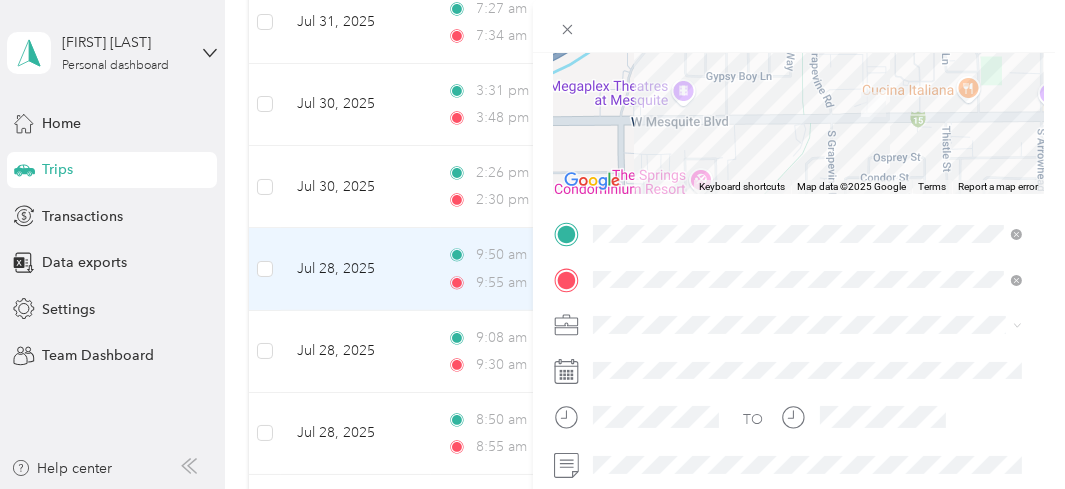 scroll, scrollTop: 286, scrollLeft: 0, axis: vertical 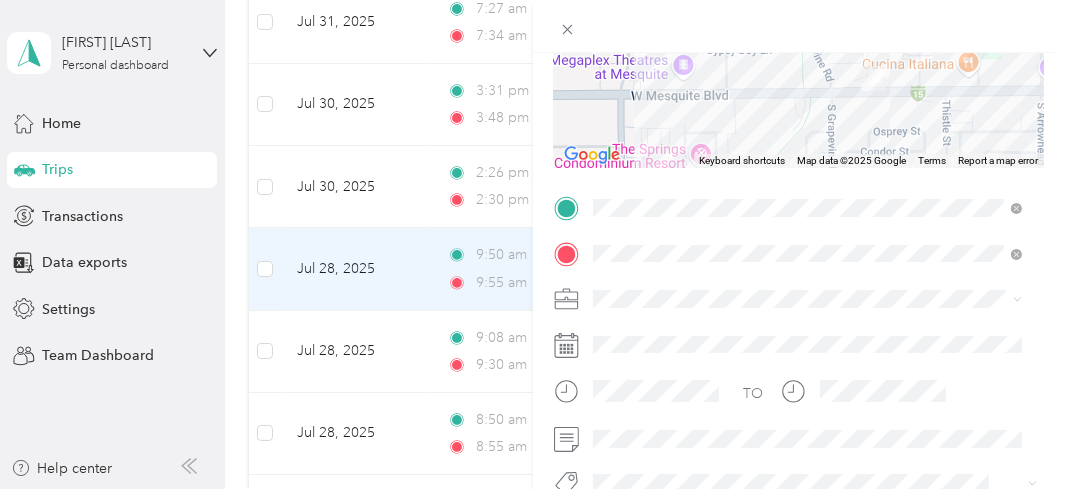 click at bounding box center (815, 299) 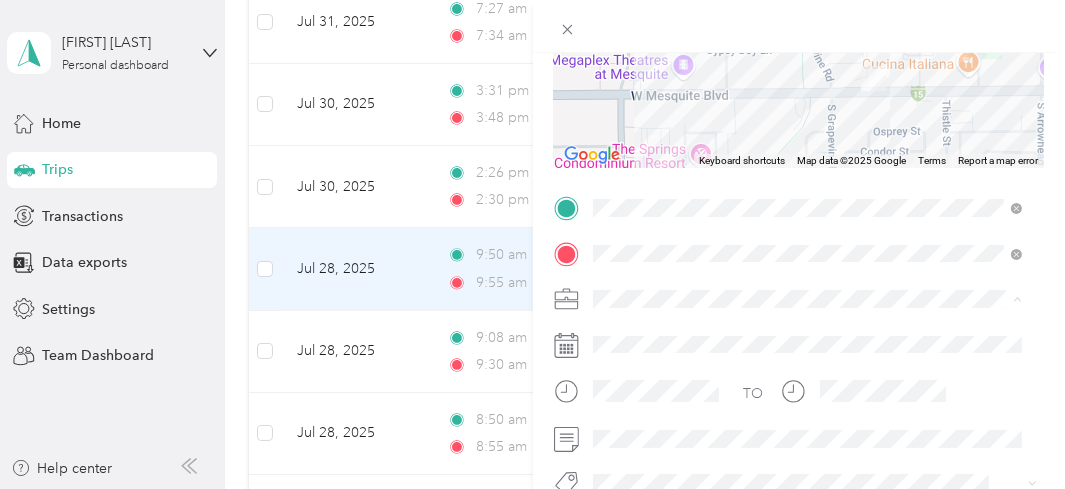 click on "Work Related" at bounding box center [808, 122] 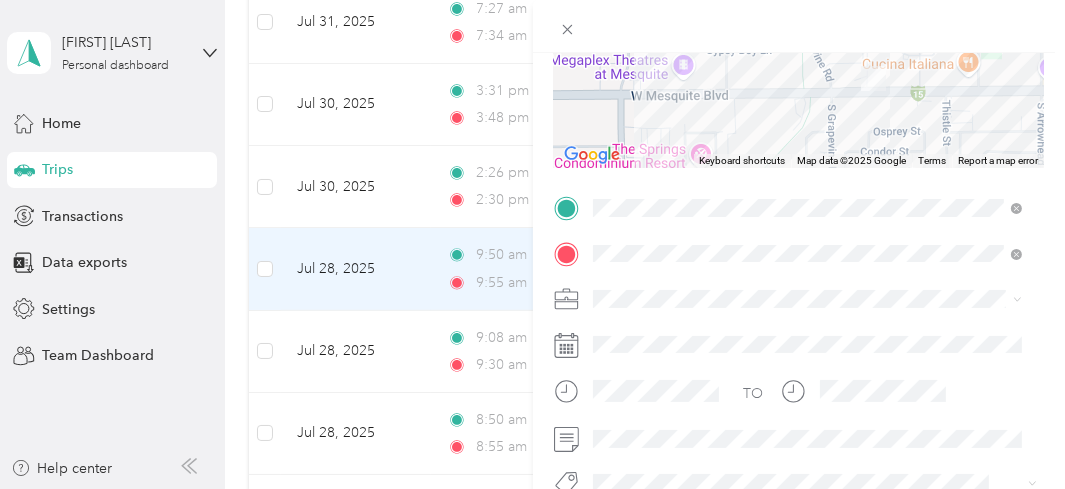 scroll, scrollTop: 0, scrollLeft: 0, axis: both 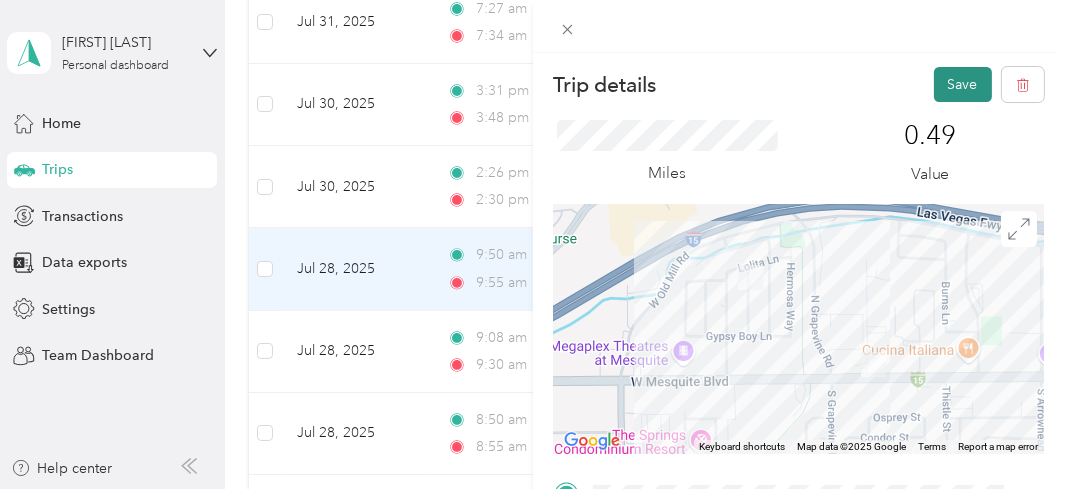 click on "Save" at bounding box center (963, 84) 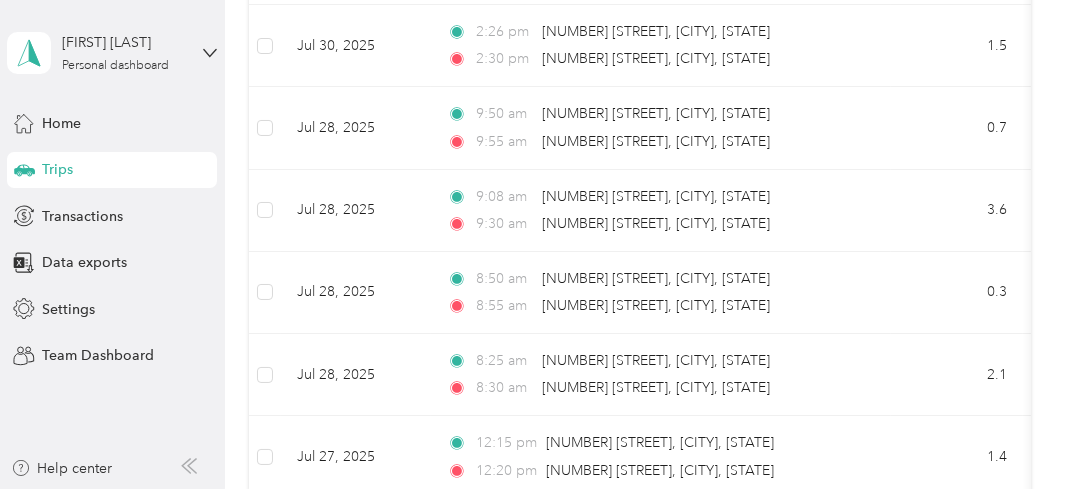 scroll, scrollTop: 1656, scrollLeft: 0, axis: vertical 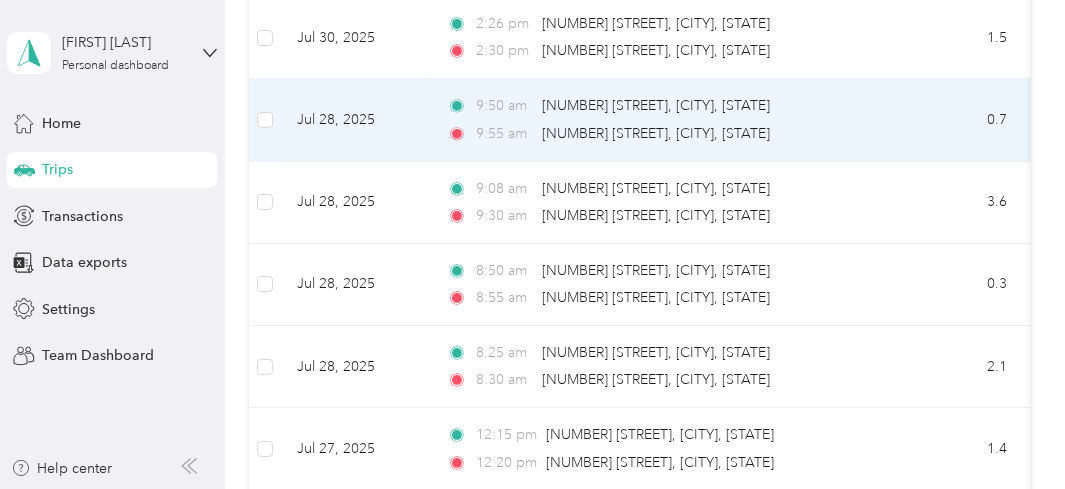 click on "Jul 28, 2025" at bounding box center (356, 120) 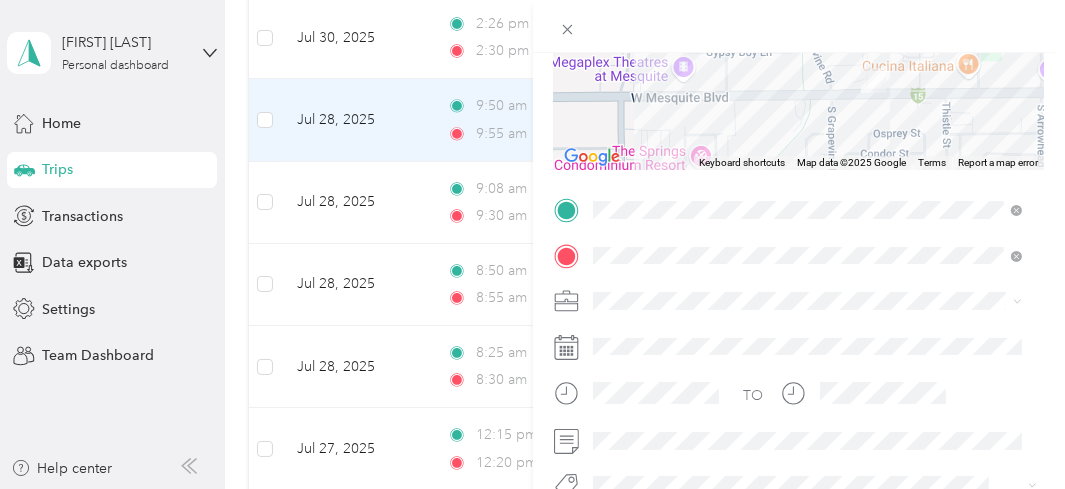scroll, scrollTop: 0, scrollLeft: 0, axis: both 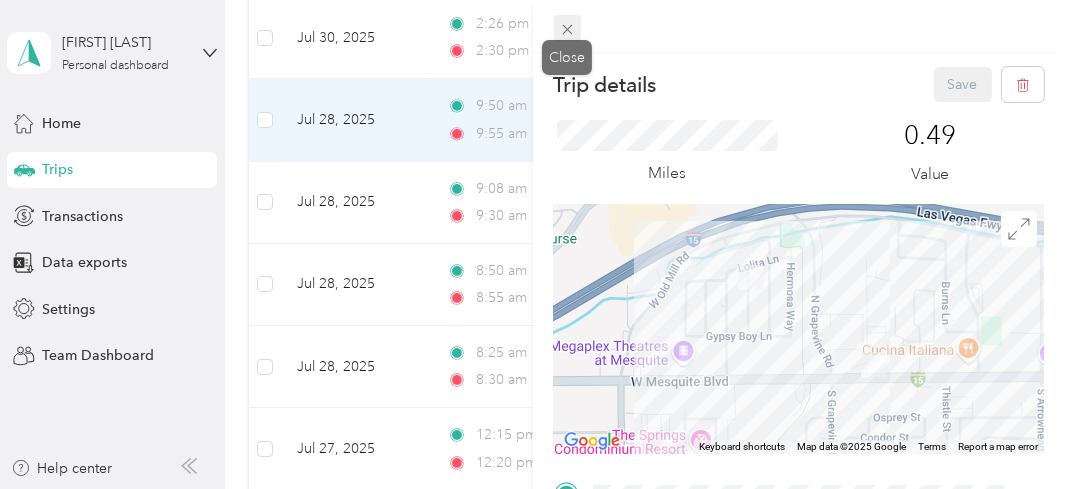 click 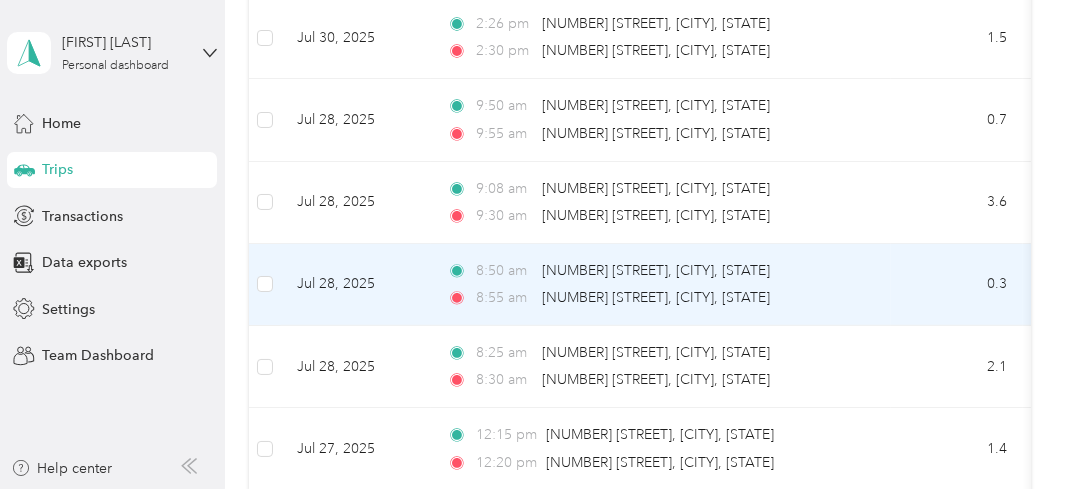 click on "Jul 28, 2025" at bounding box center (356, 285) 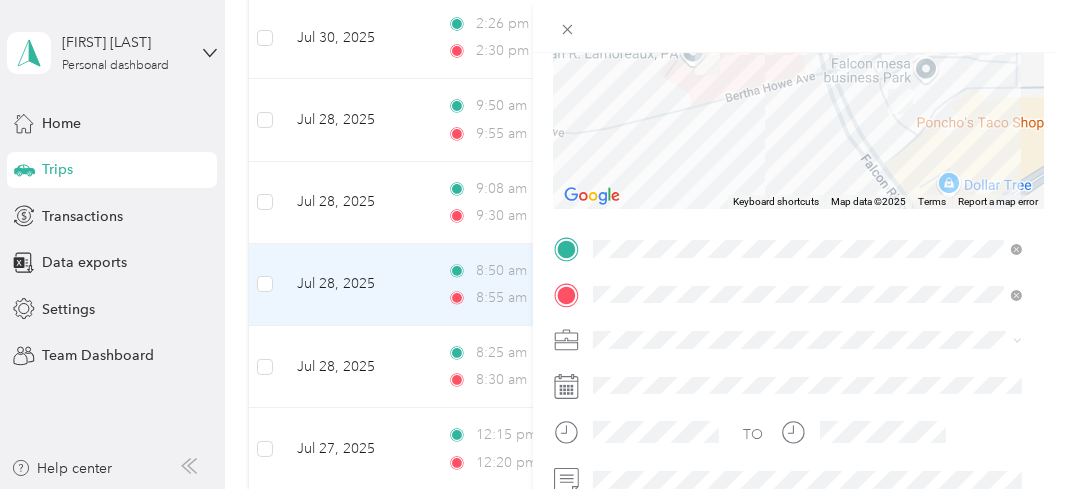 scroll, scrollTop: 246, scrollLeft: 0, axis: vertical 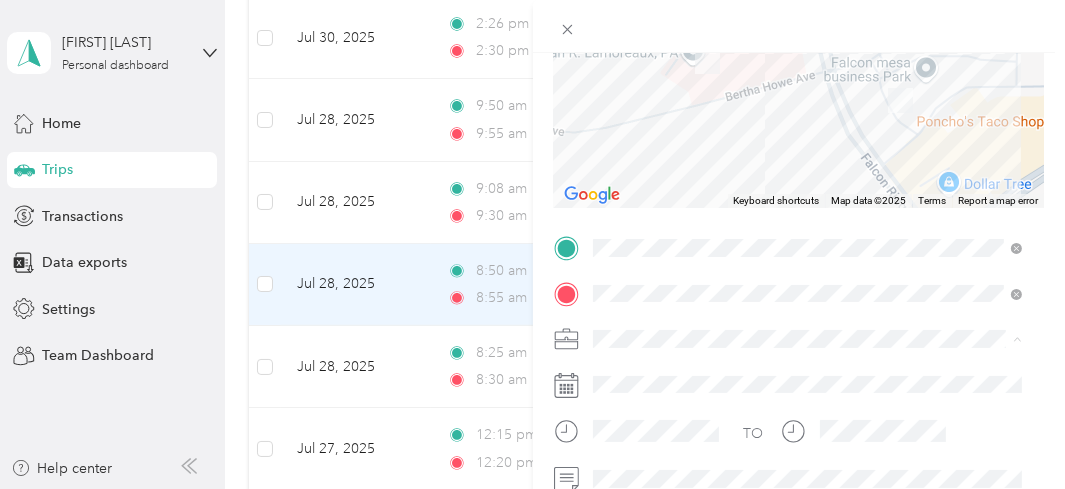 click on "Work" at bounding box center [808, 57] 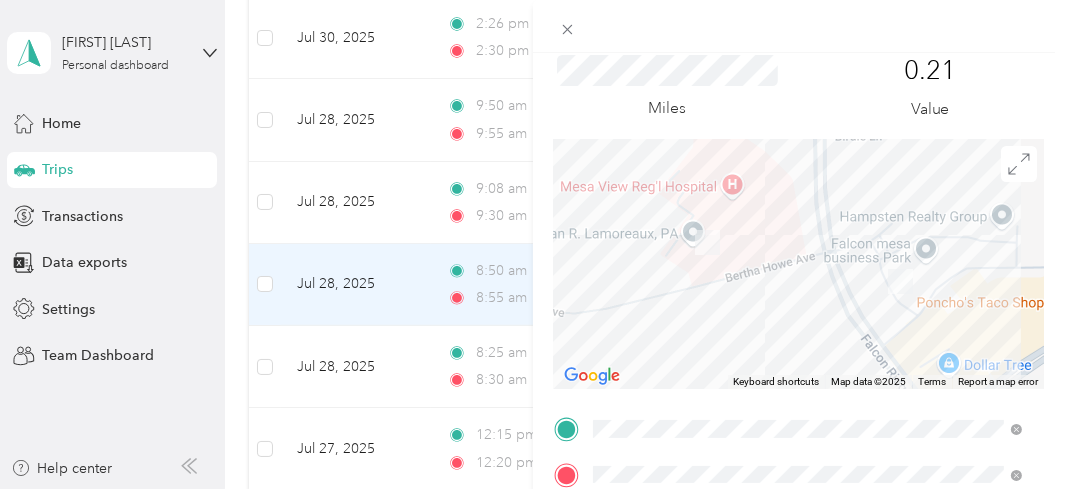 scroll, scrollTop: 0, scrollLeft: 0, axis: both 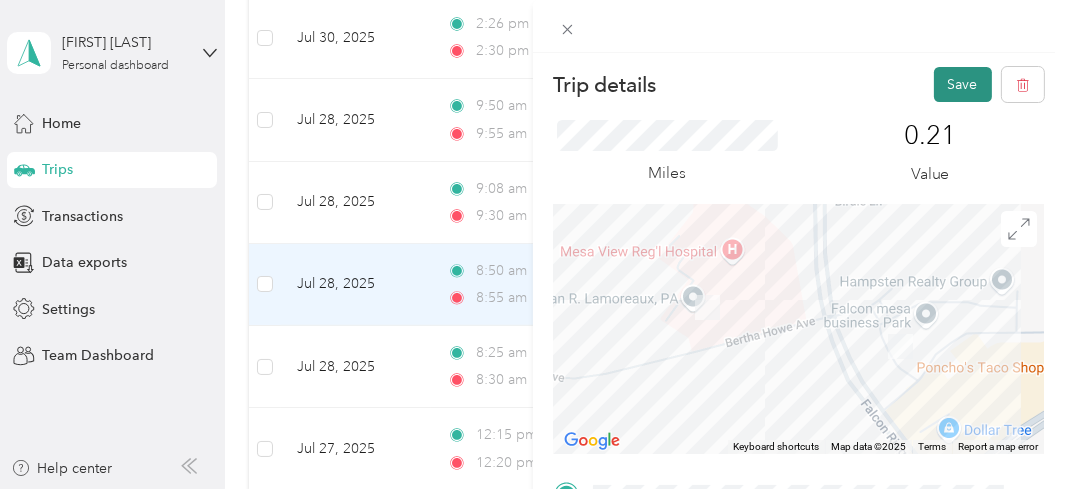 click on "Save" at bounding box center [963, 84] 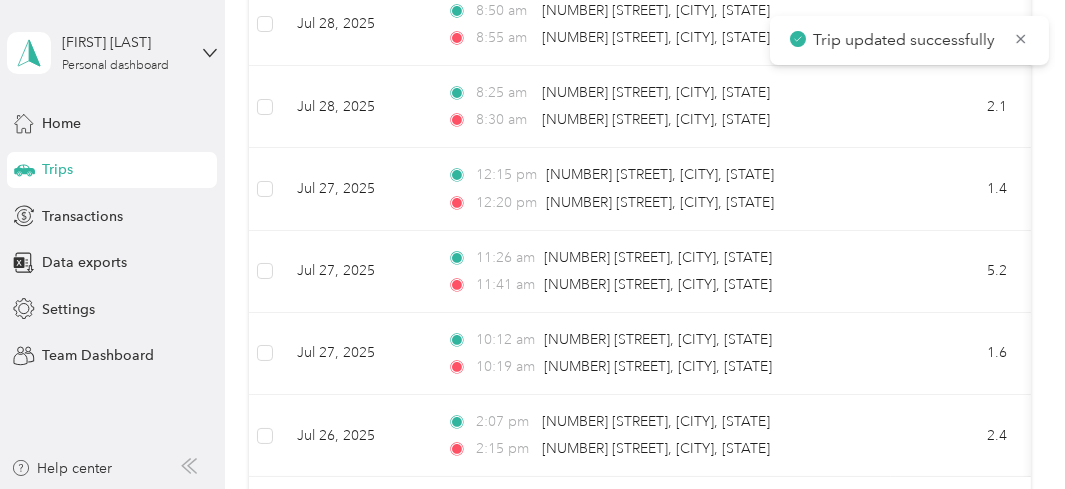 scroll, scrollTop: 1945, scrollLeft: 0, axis: vertical 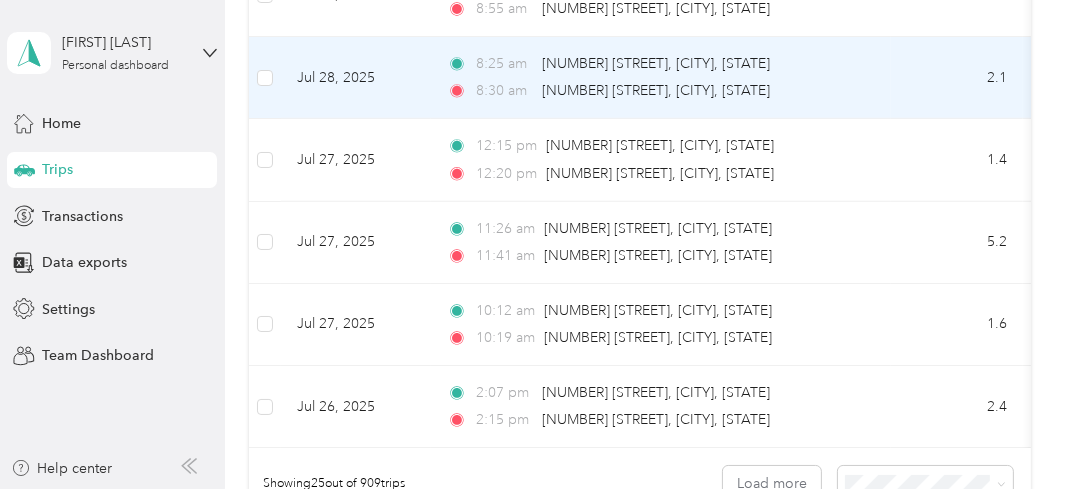 click on "Jul 28, 2025" at bounding box center [356, 78] 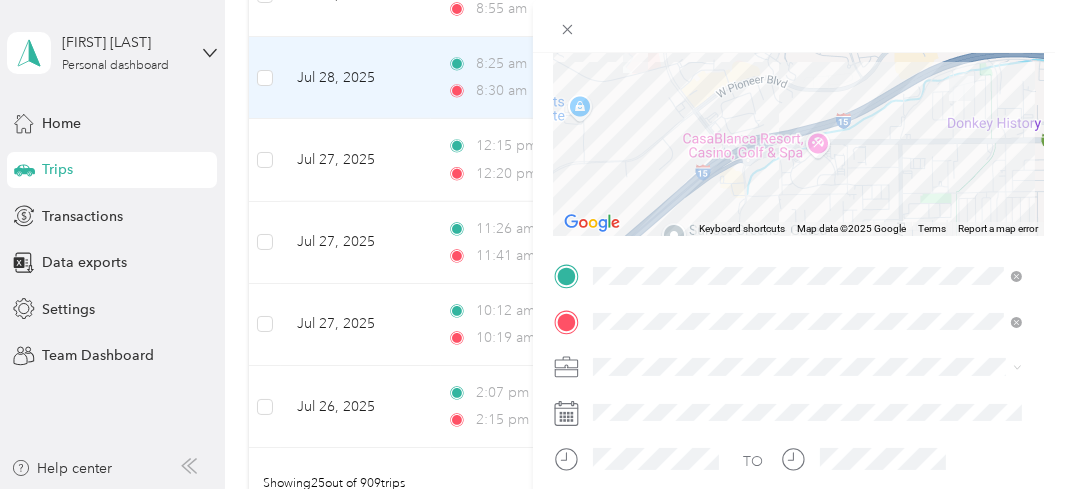 scroll, scrollTop: 234, scrollLeft: 0, axis: vertical 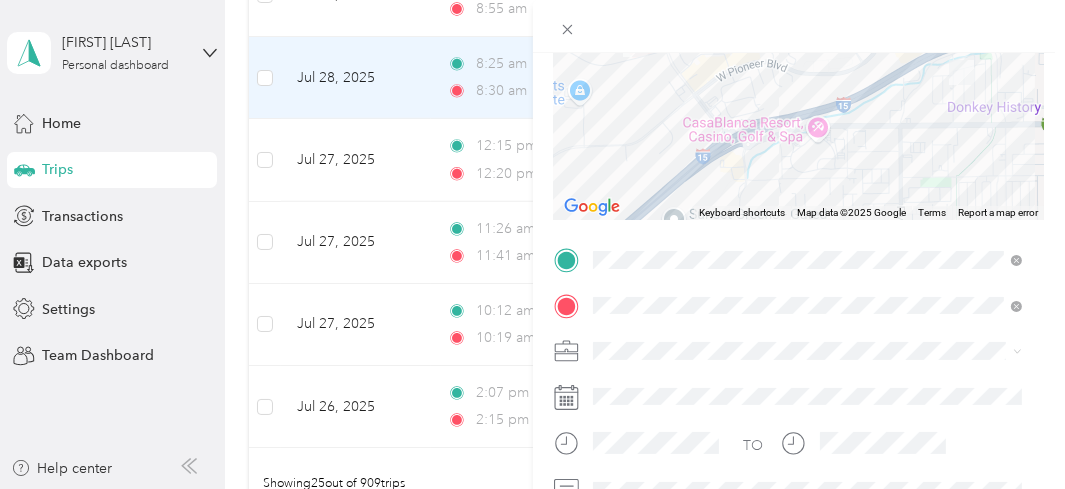 click on "Work" at bounding box center (808, 69) 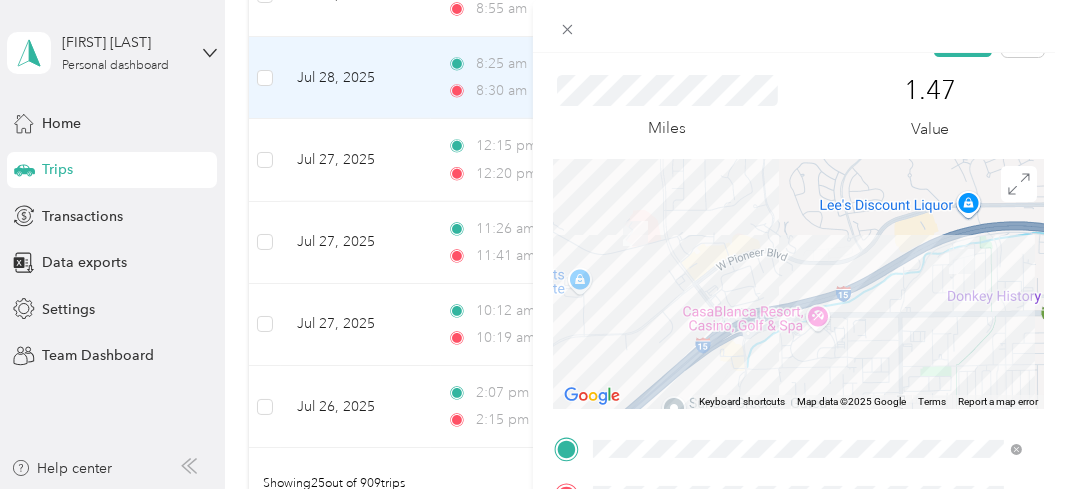 scroll, scrollTop: 0, scrollLeft: 0, axis: both 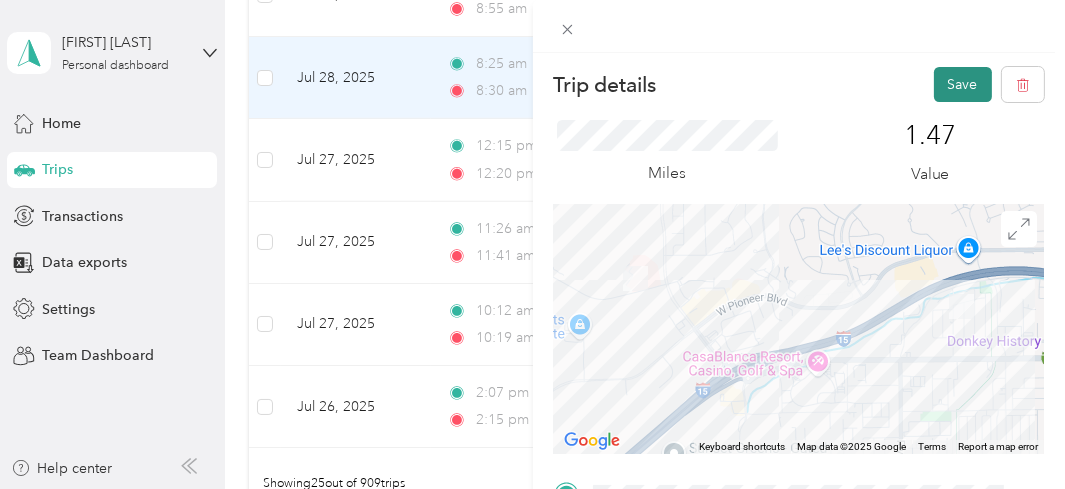 click on "Save" at bounding box center [963, 84] 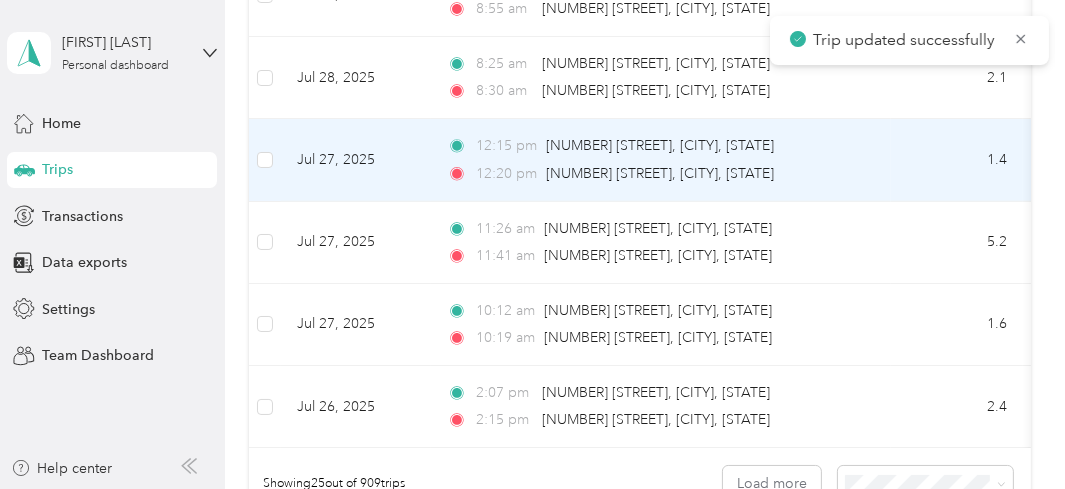 click on "Jul 27, 2025" at bounding box center (356, 160) 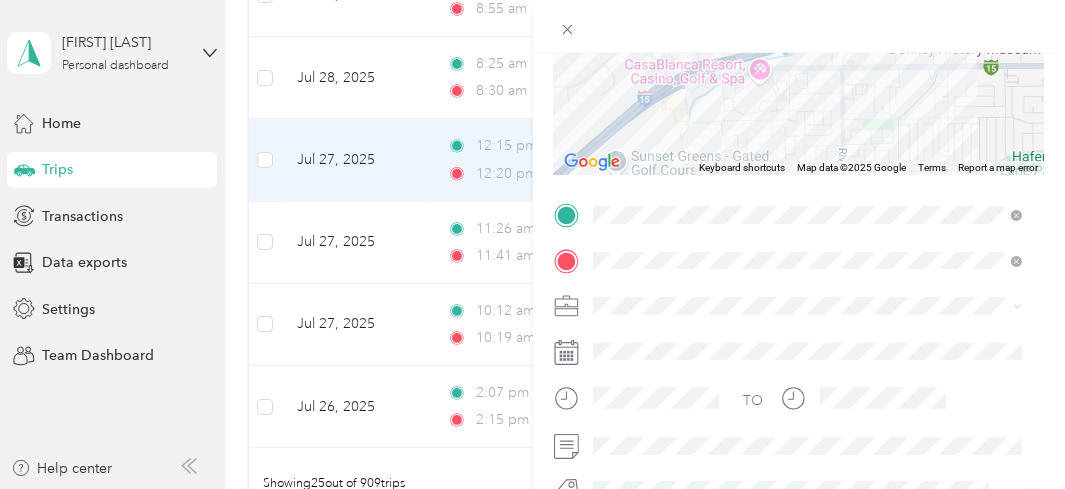 scroll, scrollTop: 280, scrollLeft: 0, axis: vertical 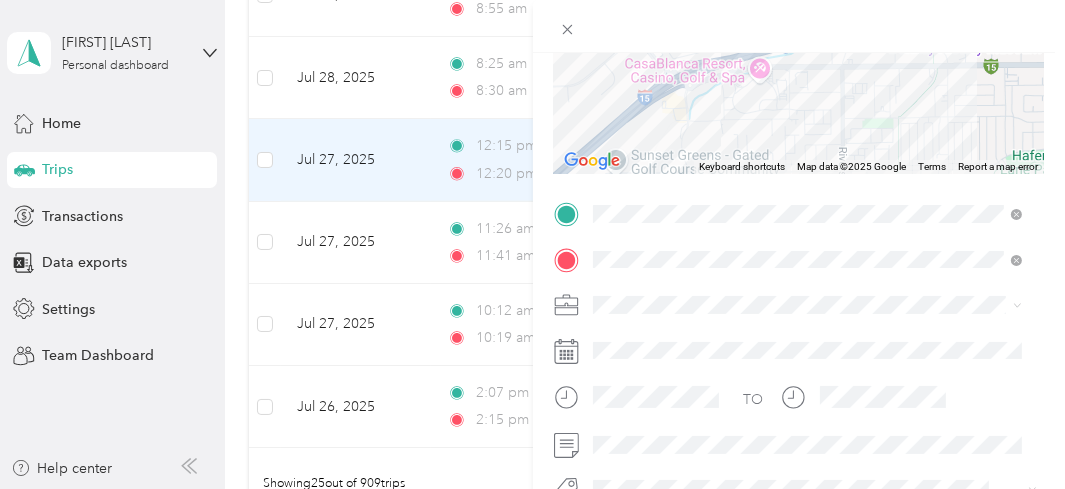 click on "Work" at bounding box center [808, 16] 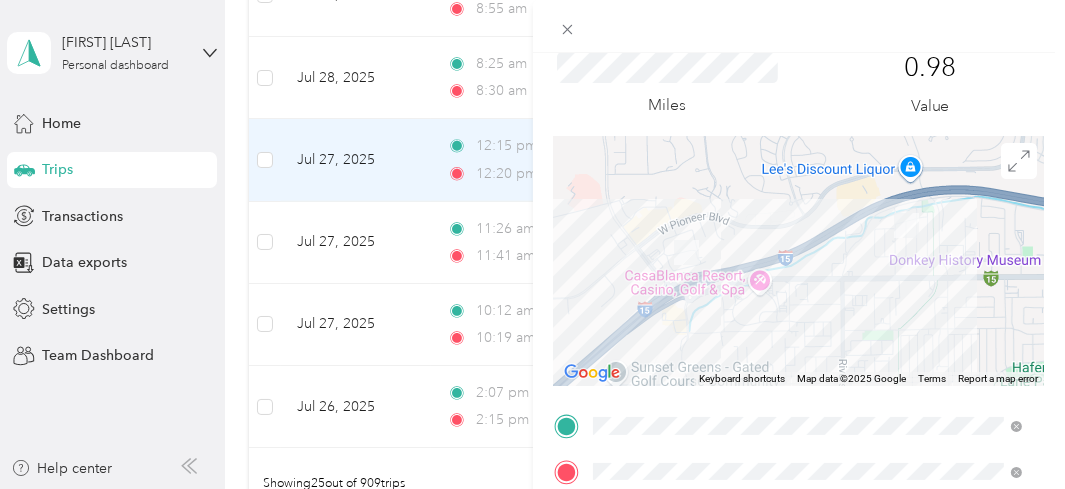 scroll, scrollTop: 0, scrollLeft: 0, axis: both 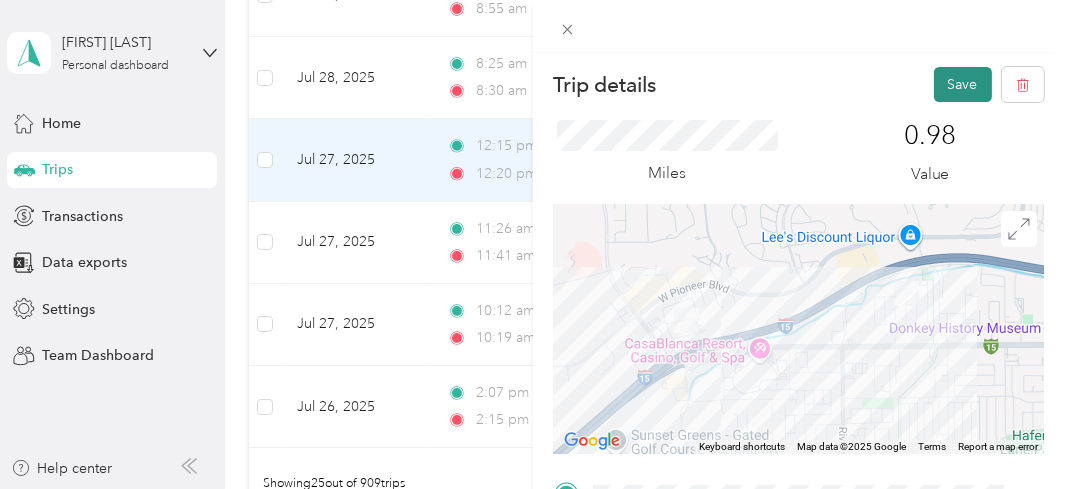 click on "Save" at bounding box center (963, 84) 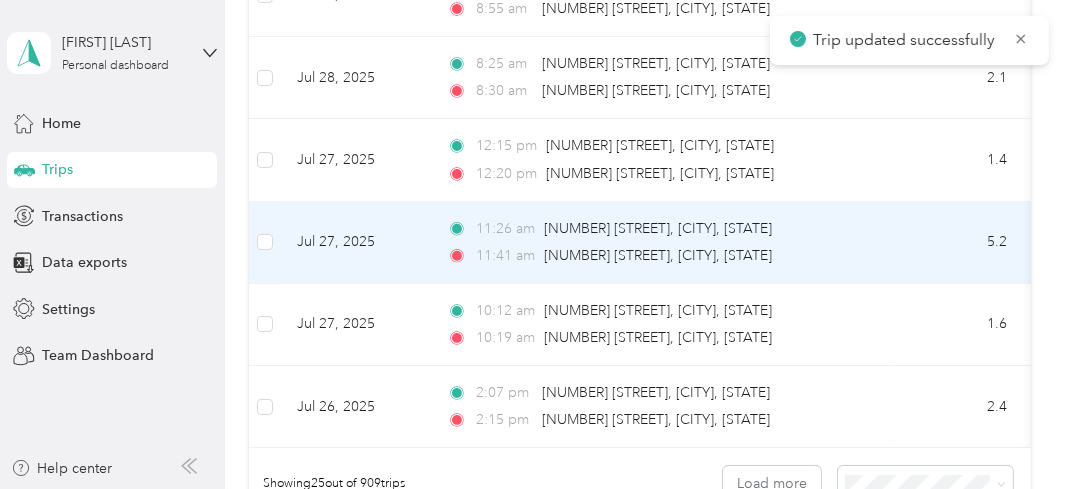 click on "Jul 27, 2025" at bounding box center (356, 243) 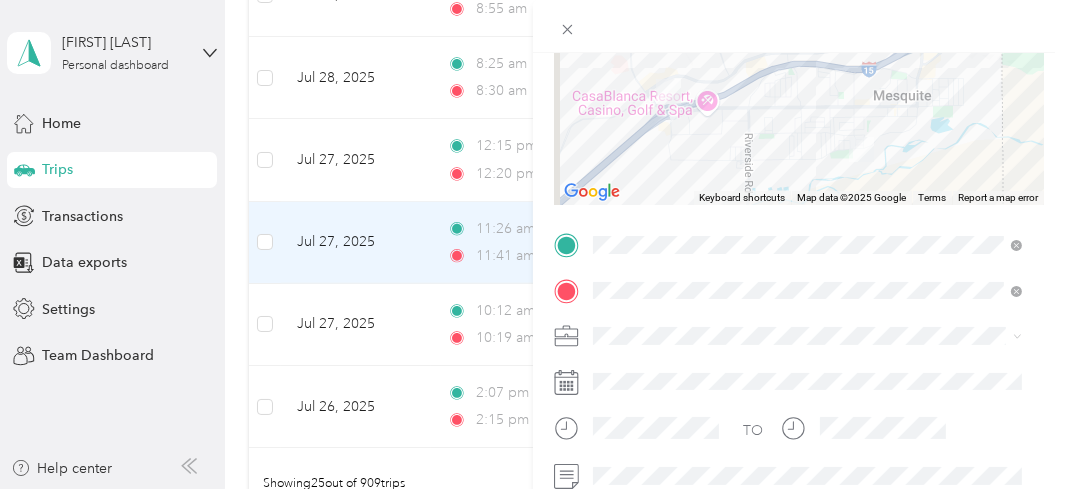 scroll, scrollTop: 281, scrollLeft: 0, axis: vertical 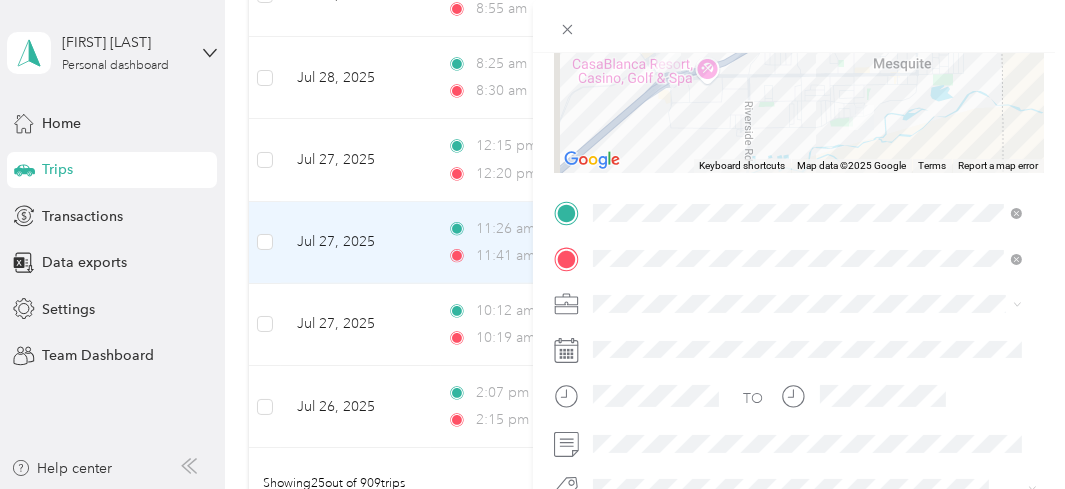 click on "Work" at bounding box center (808, 13) 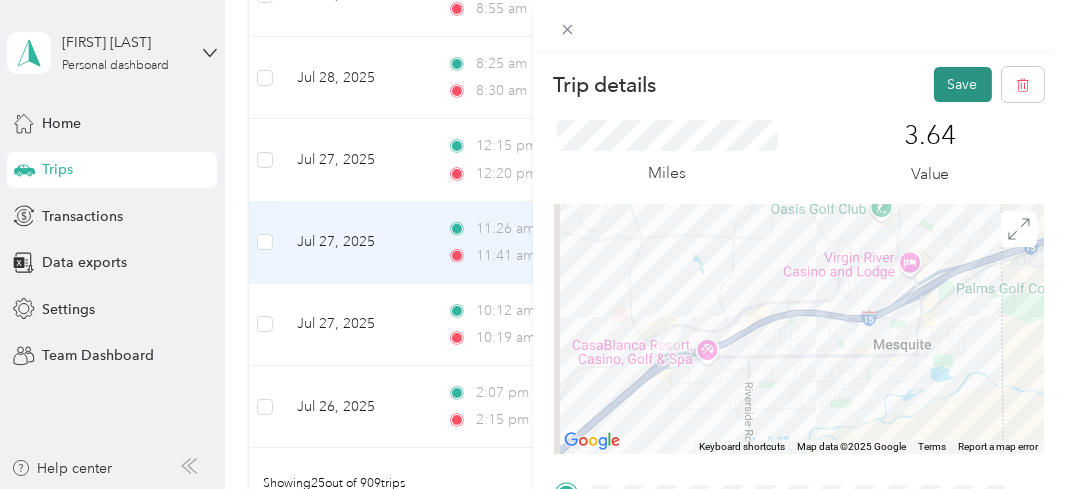click on "Save" at bounding box center [963, 84] 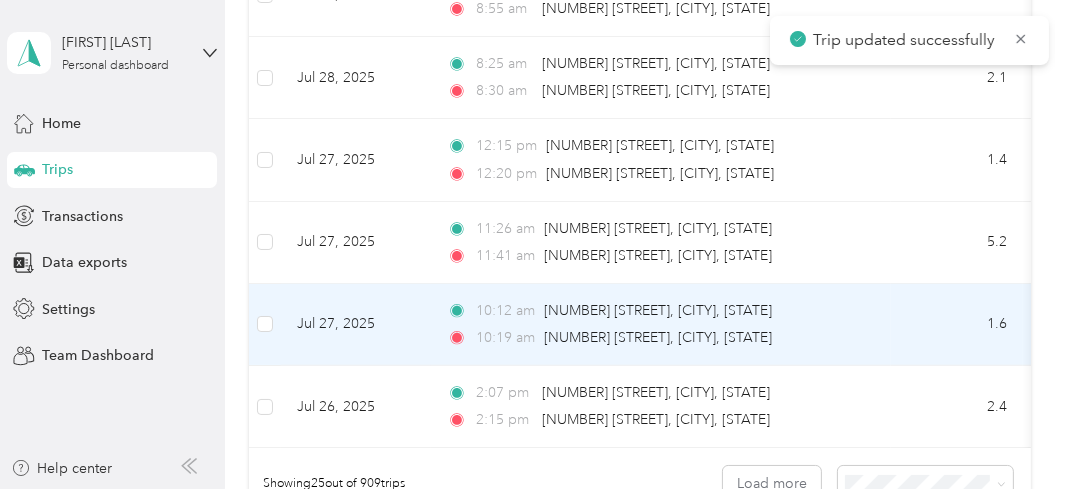 click on "Jul 27, 2025" at bounding box center (356, 325) 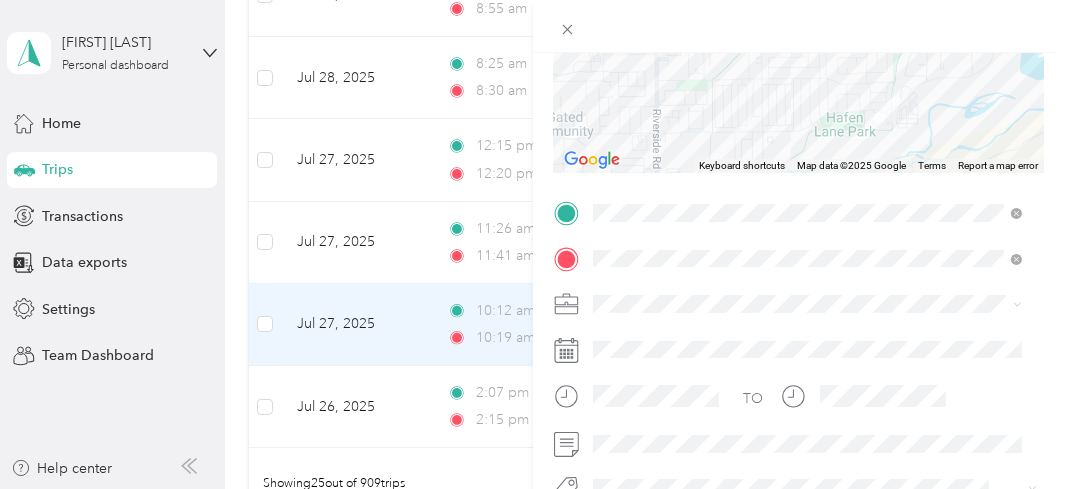 scroll, scrollTop: 283, scrollLeft: 0, axis: vertical 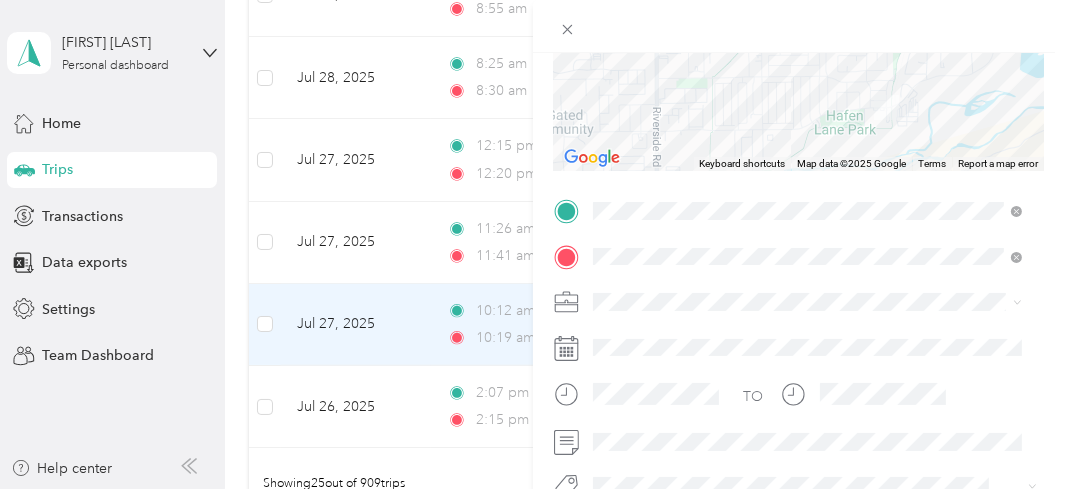 click on "Work" at bounding box center [808, 11] 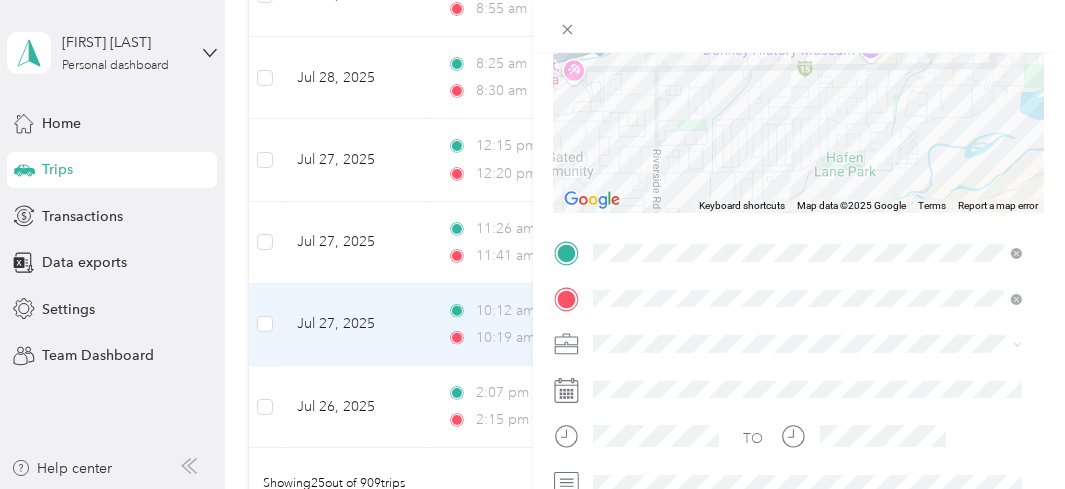 scroll, scrollTop: 0, scrollLeft: 0, axis: both 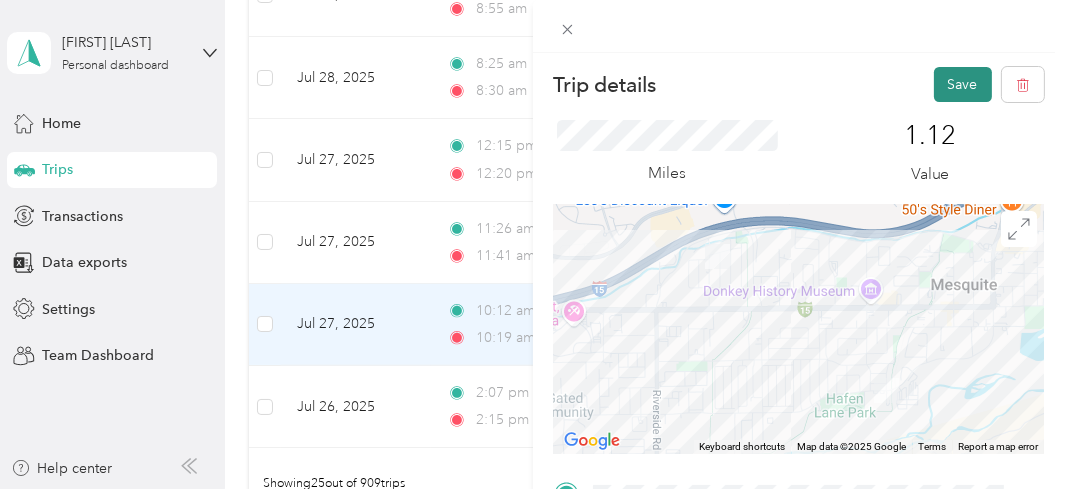 click on "Save" at bounding box center [963, 84] 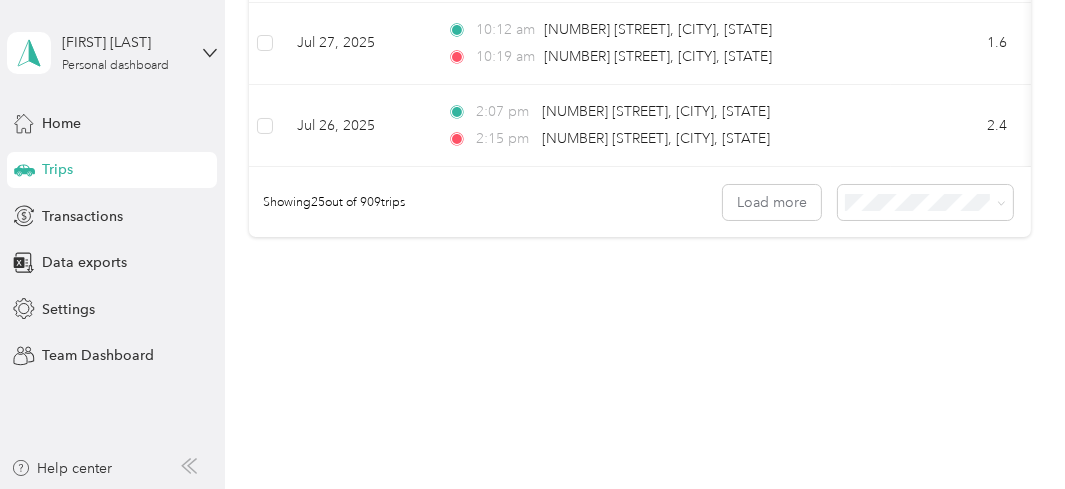 scroll, scrollTop: 2223, scrollLeft: 0, axis: vertical 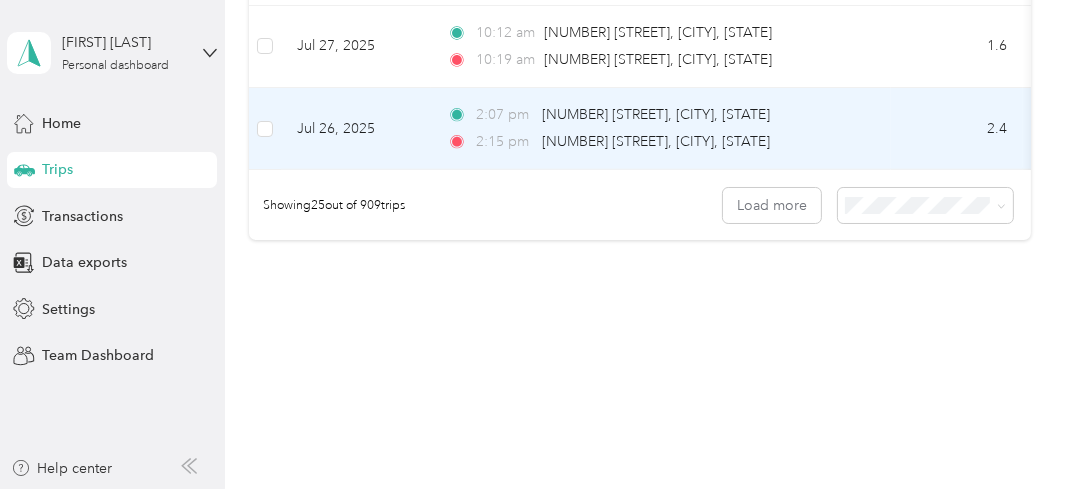 click on "Jul 26, 2025" at bounding box center (356, 129) 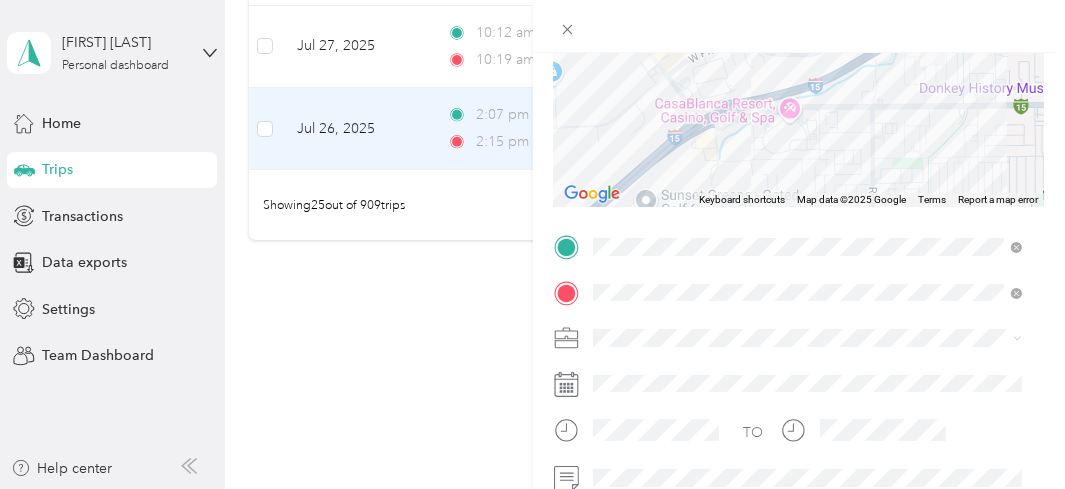 scroll, scrollTop: 263, scrollLeft: 0, axis: vertical 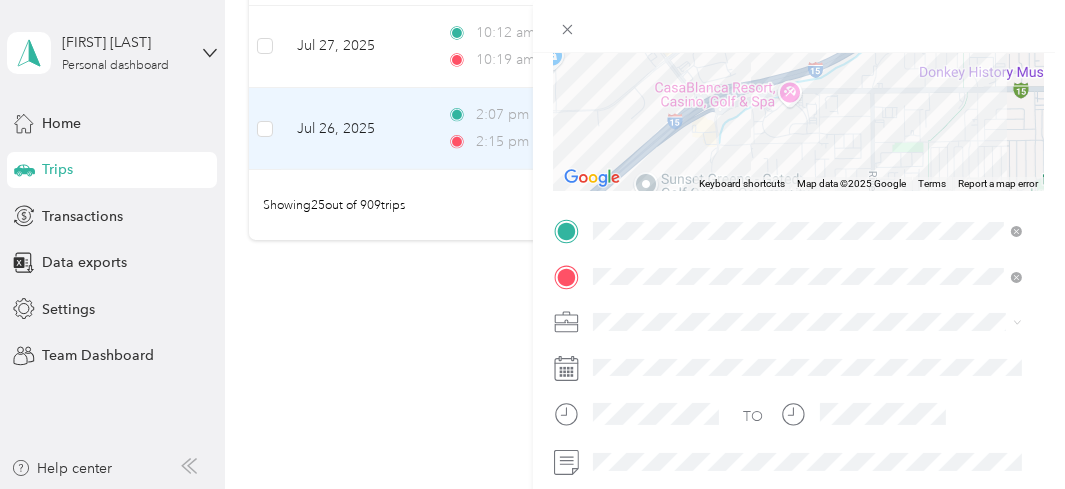 click on "Work" at bounding box center [808, 40] 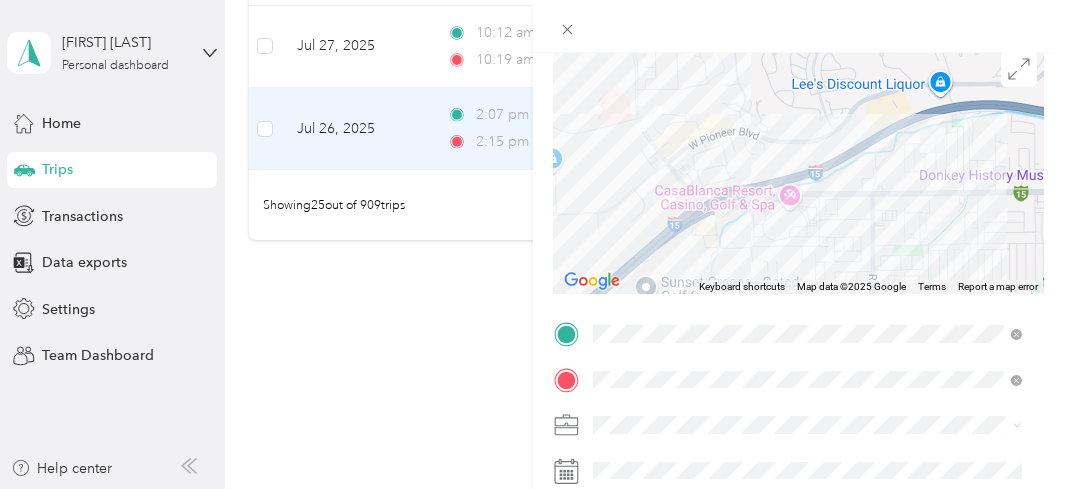 scroll, scrollTop: 0, scrollLeft: 0, axis: both 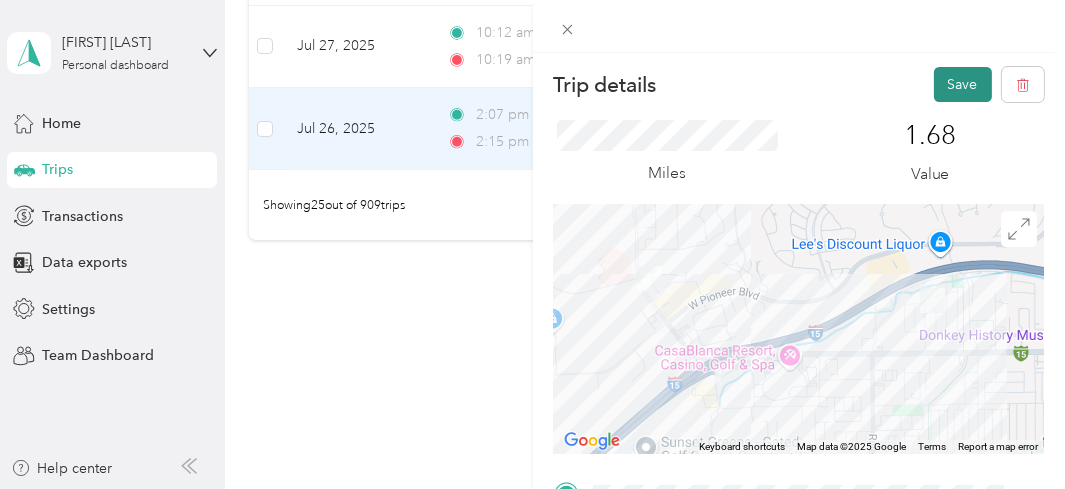 click on "Save" at bounding box center [963, 84] 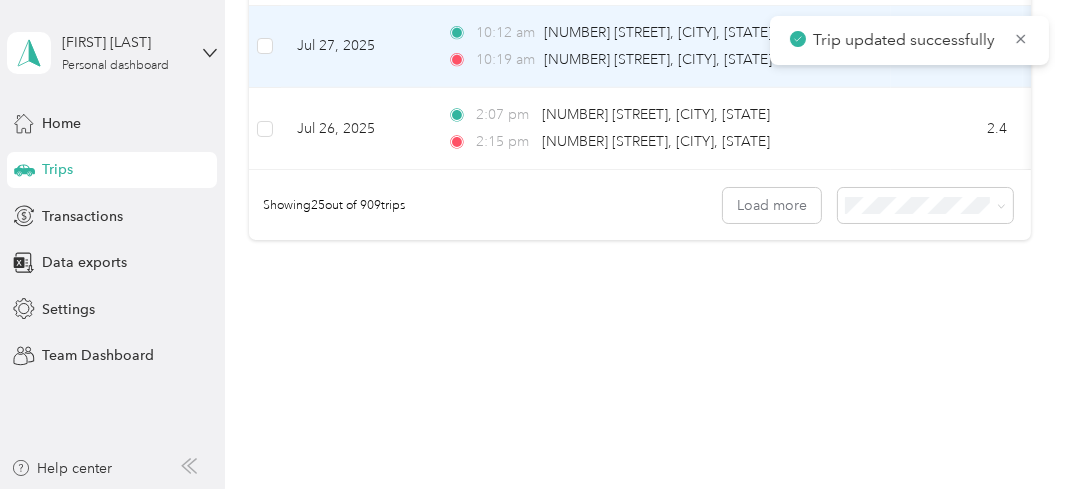 scroll, scrollTop: 0, scrollLeft: 0, axis: both 